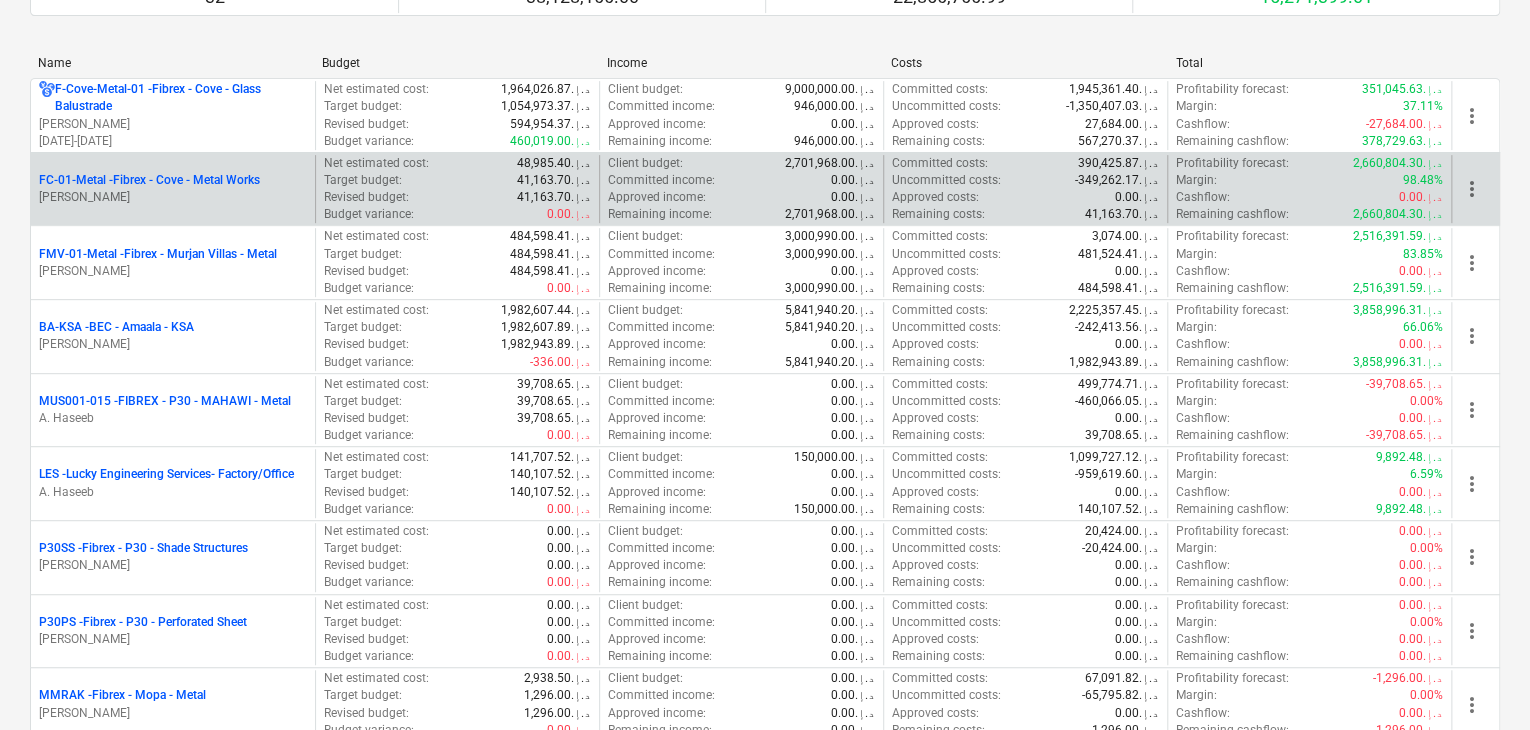 scroll, scrollTop: 200, scrollLeft: 0, axis: vertical 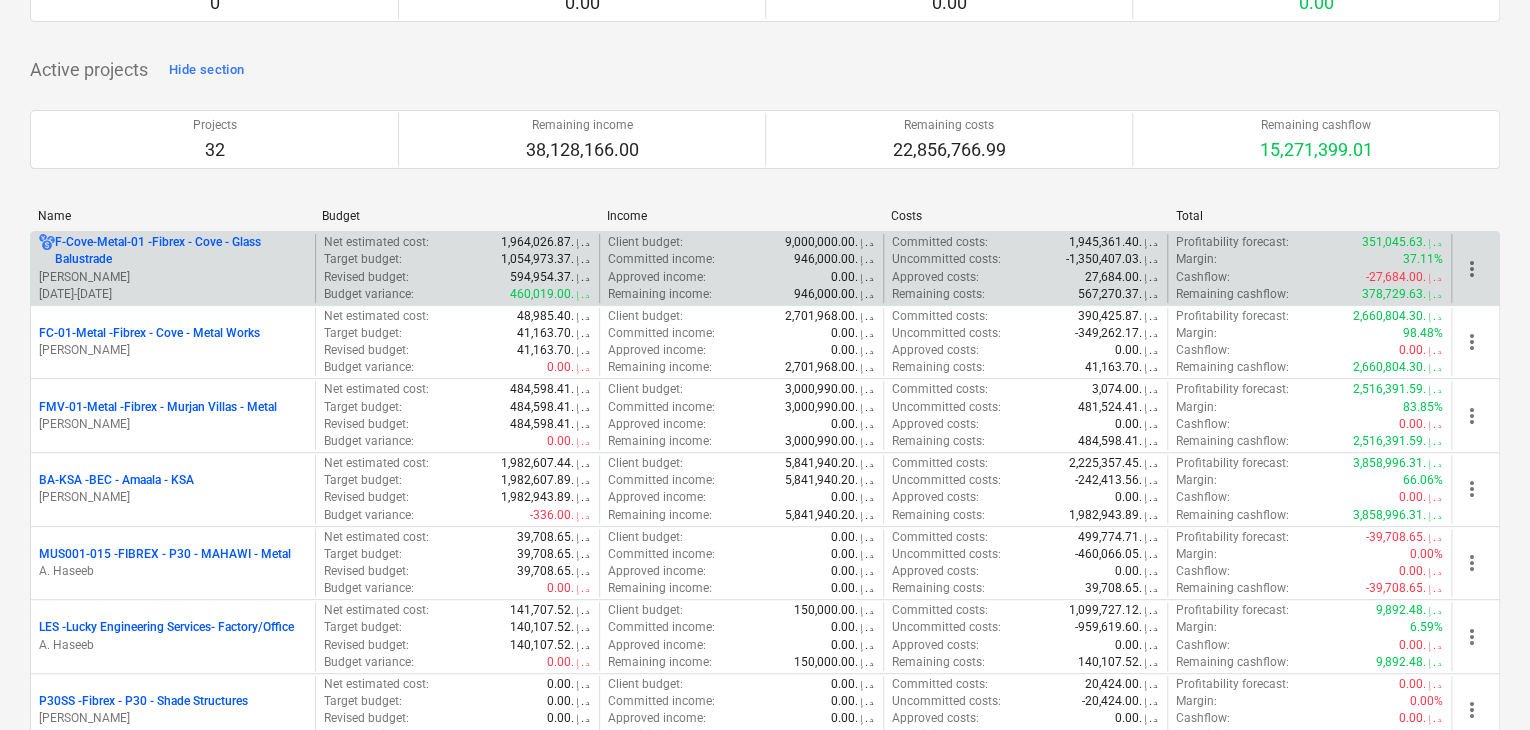 click on "F-Cove-Metal-01 -  Fibrex - Cove - Glass Balustrade" at bounding box center (181, 251) 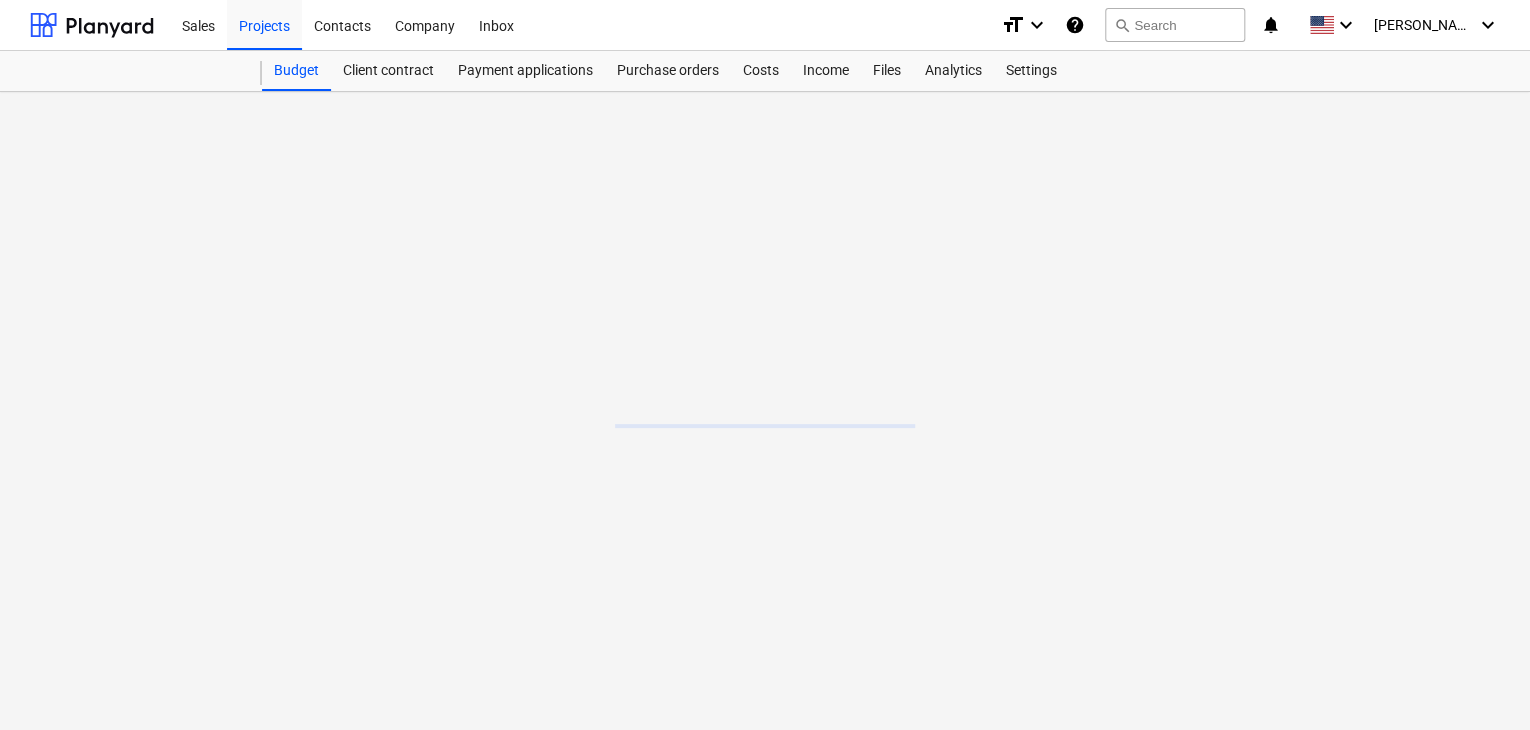scroll, scrollTop: 0, scrollLeft: 0, axis: both 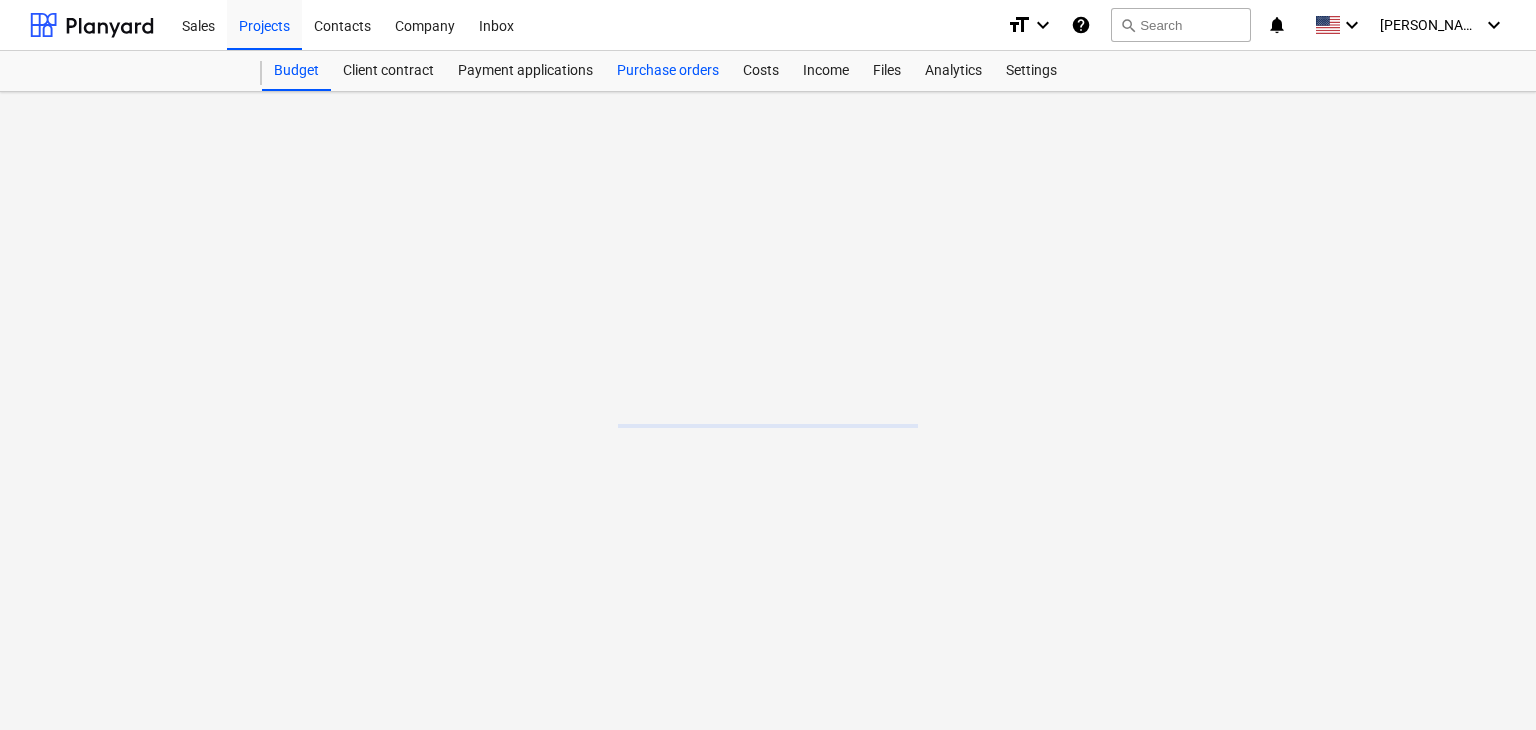 click on "Purchase orders" at bounding box center [668, 71] 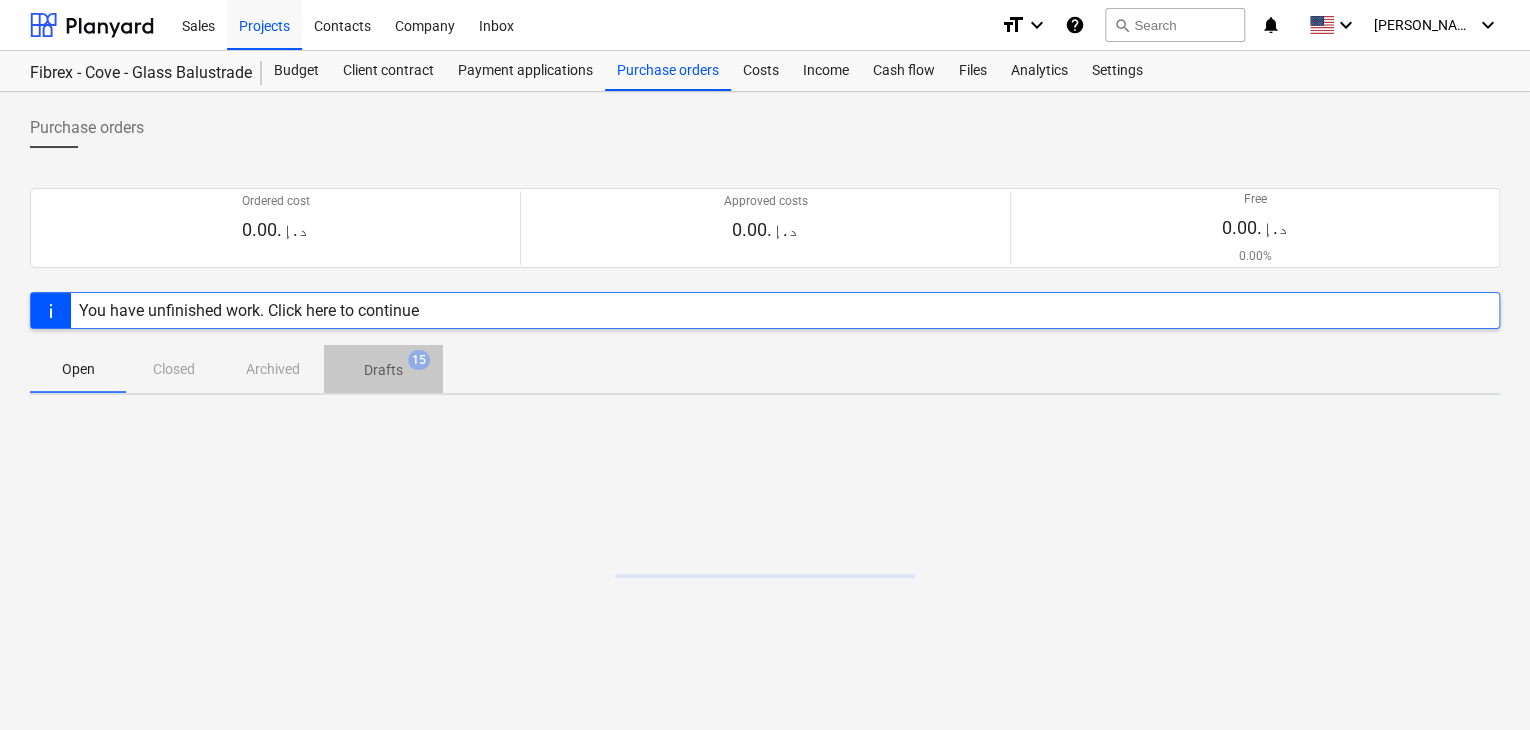click on "Drafts" at bounding box center [383, 370] 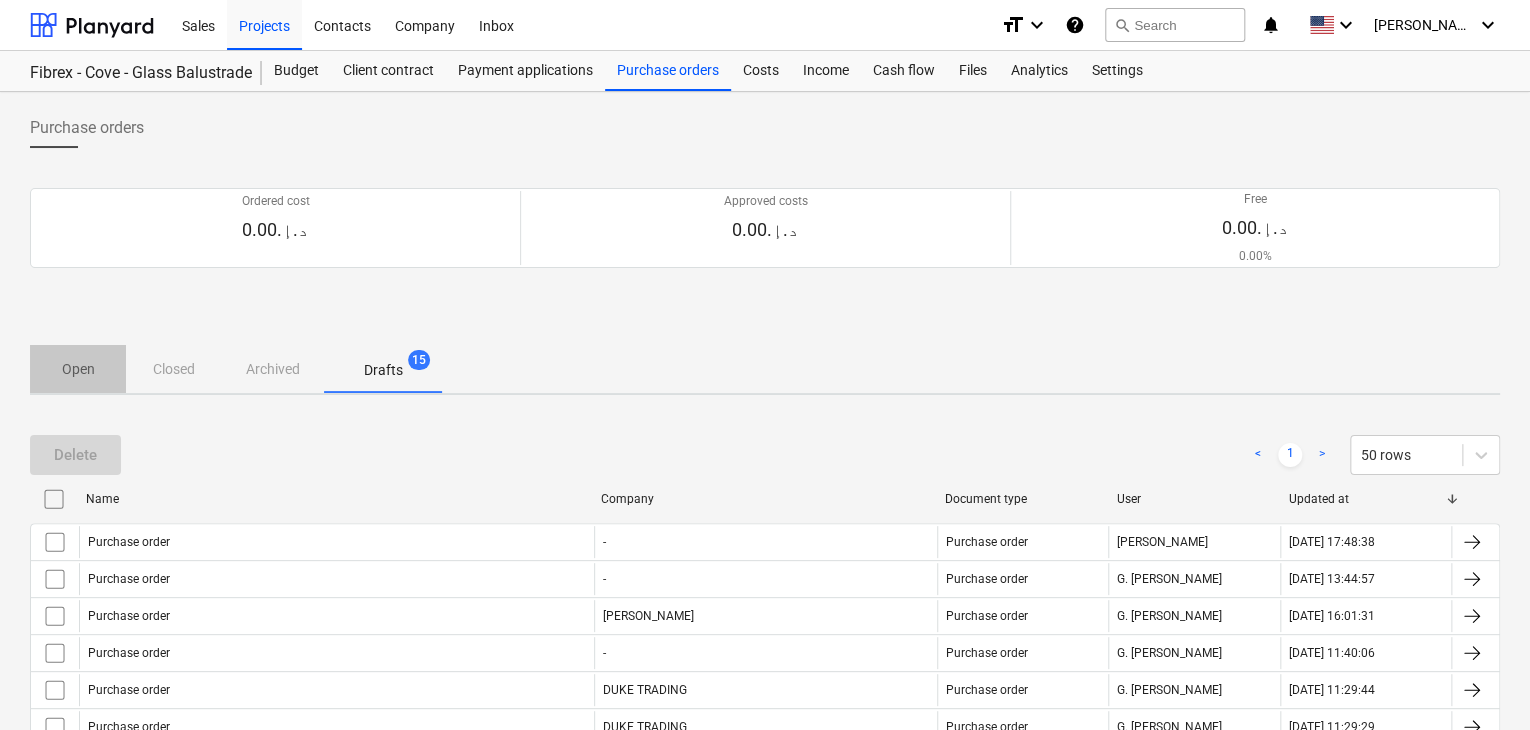click on "Open" at bounding box center (78, 369) 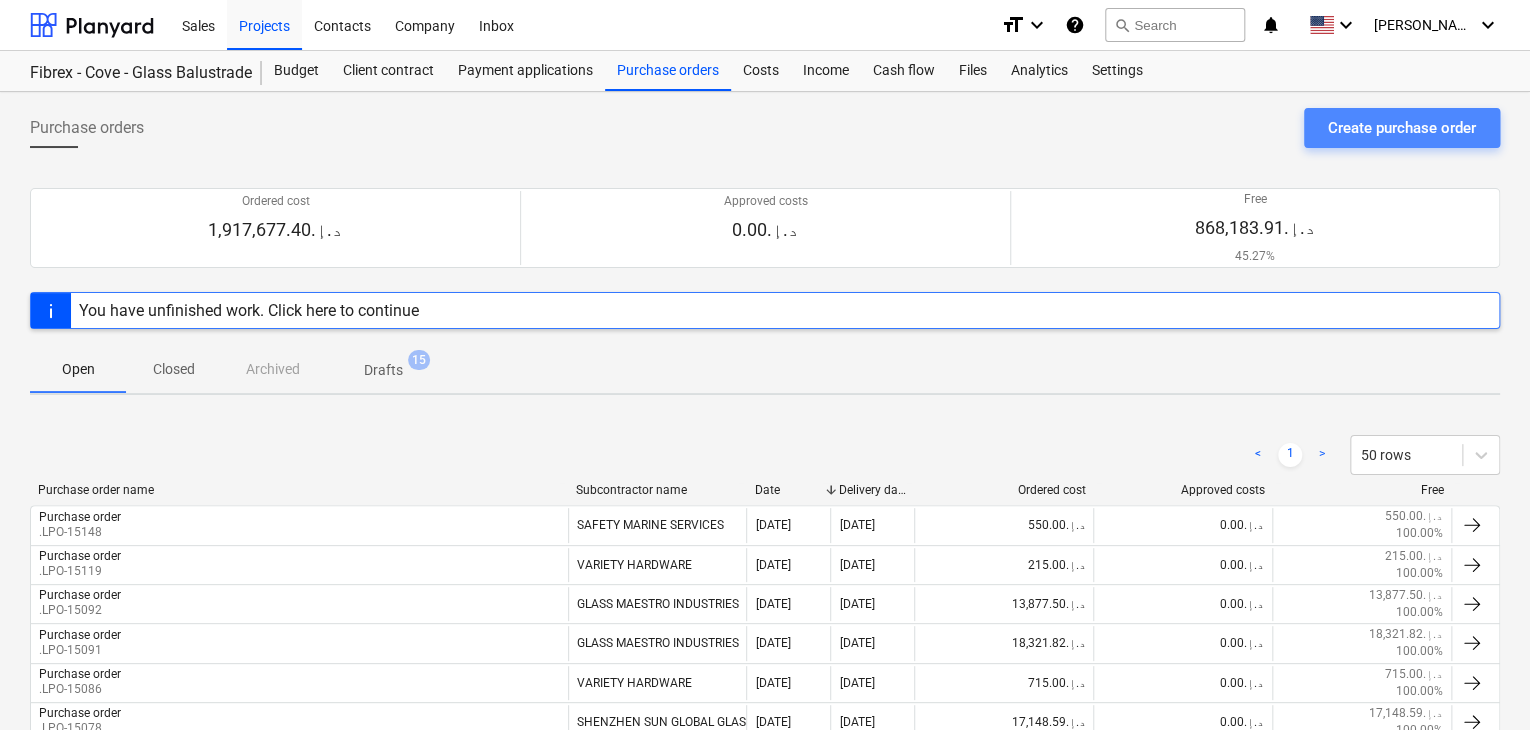 click on "Create purchase order" at bounding box center [1402, 128] 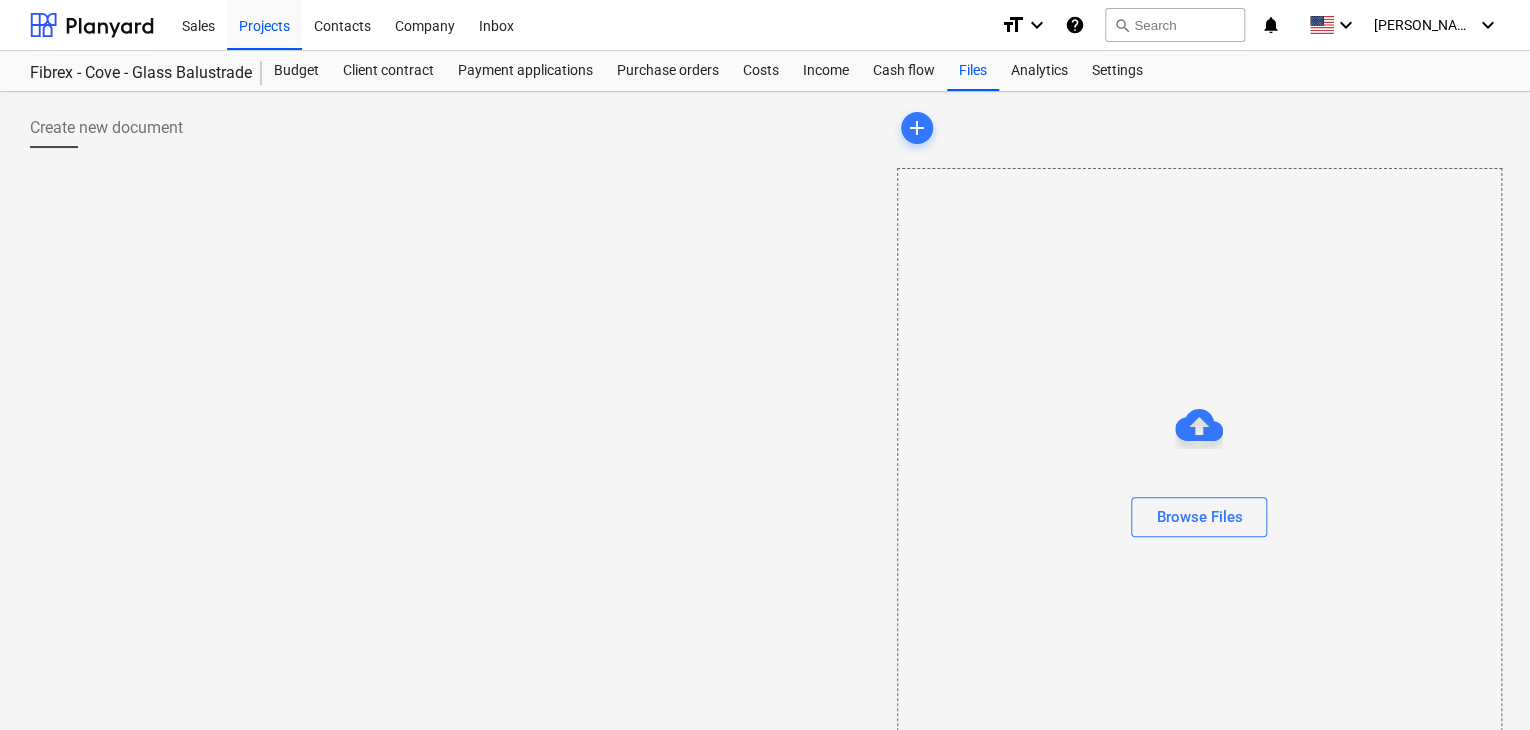 click on "Create new document" at bounding box center [455, 447] 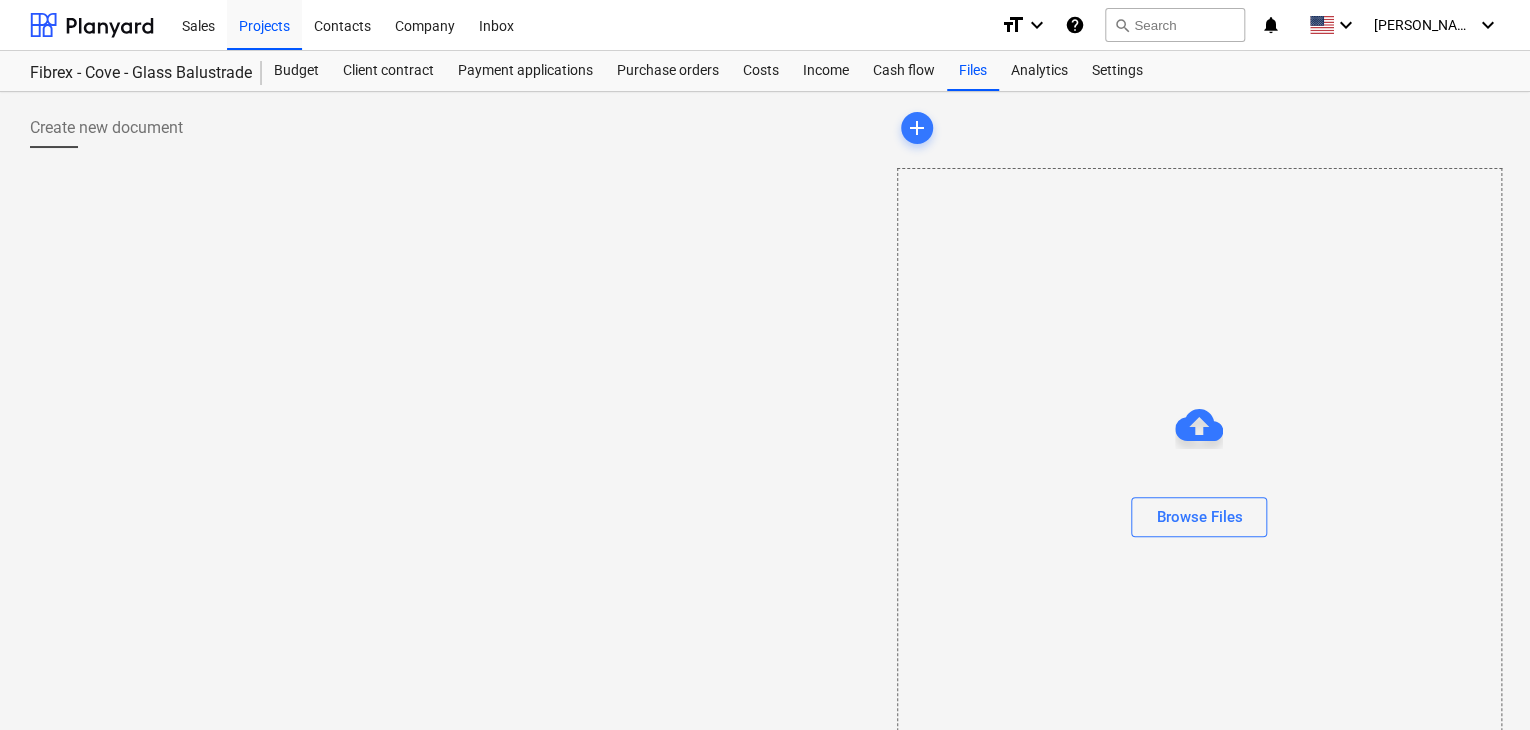 click on "Create new document" at bounding box center [455, 447] 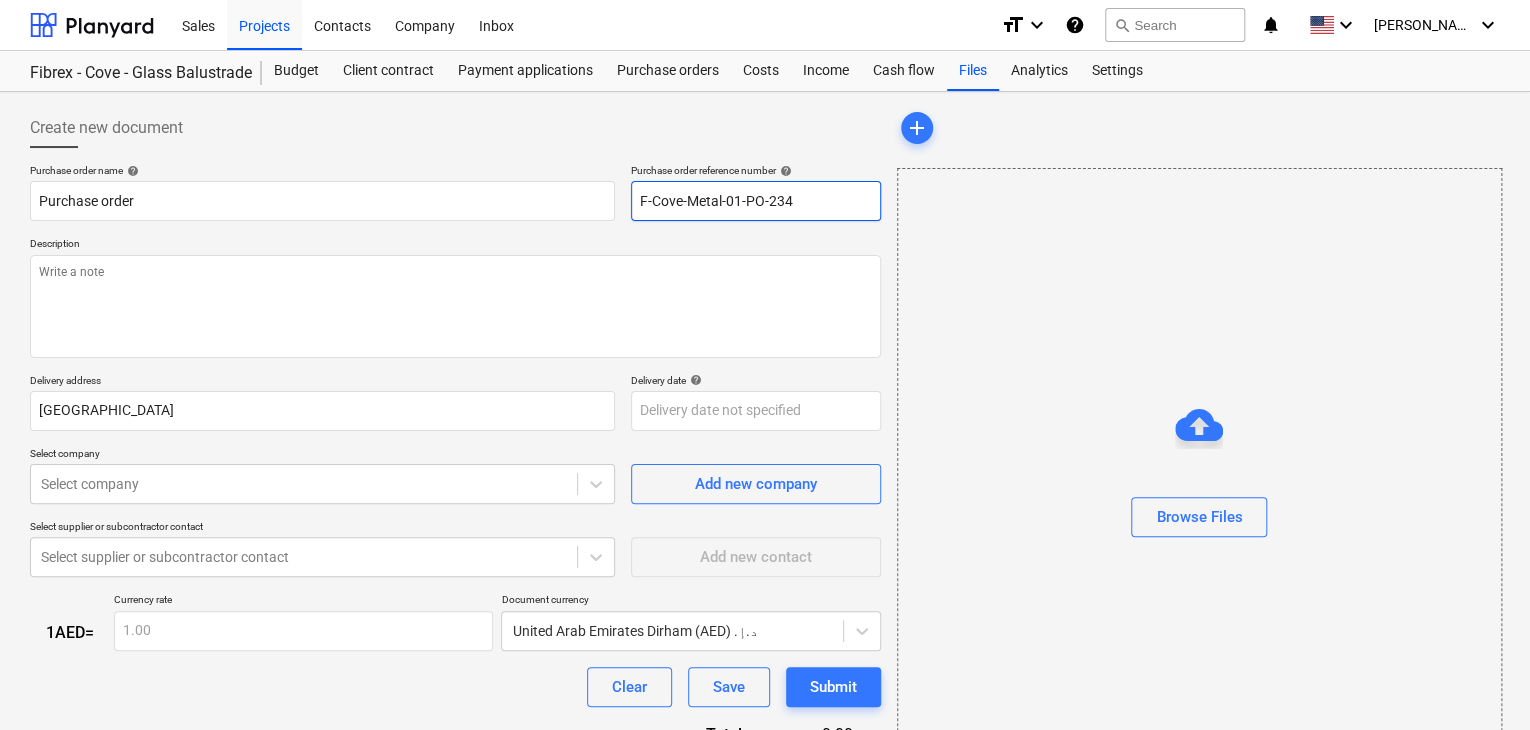 drag, startPoint x: 805, startPoint y: 200, endPoint x: 555, endPoint y: 237, distance: 252.72318 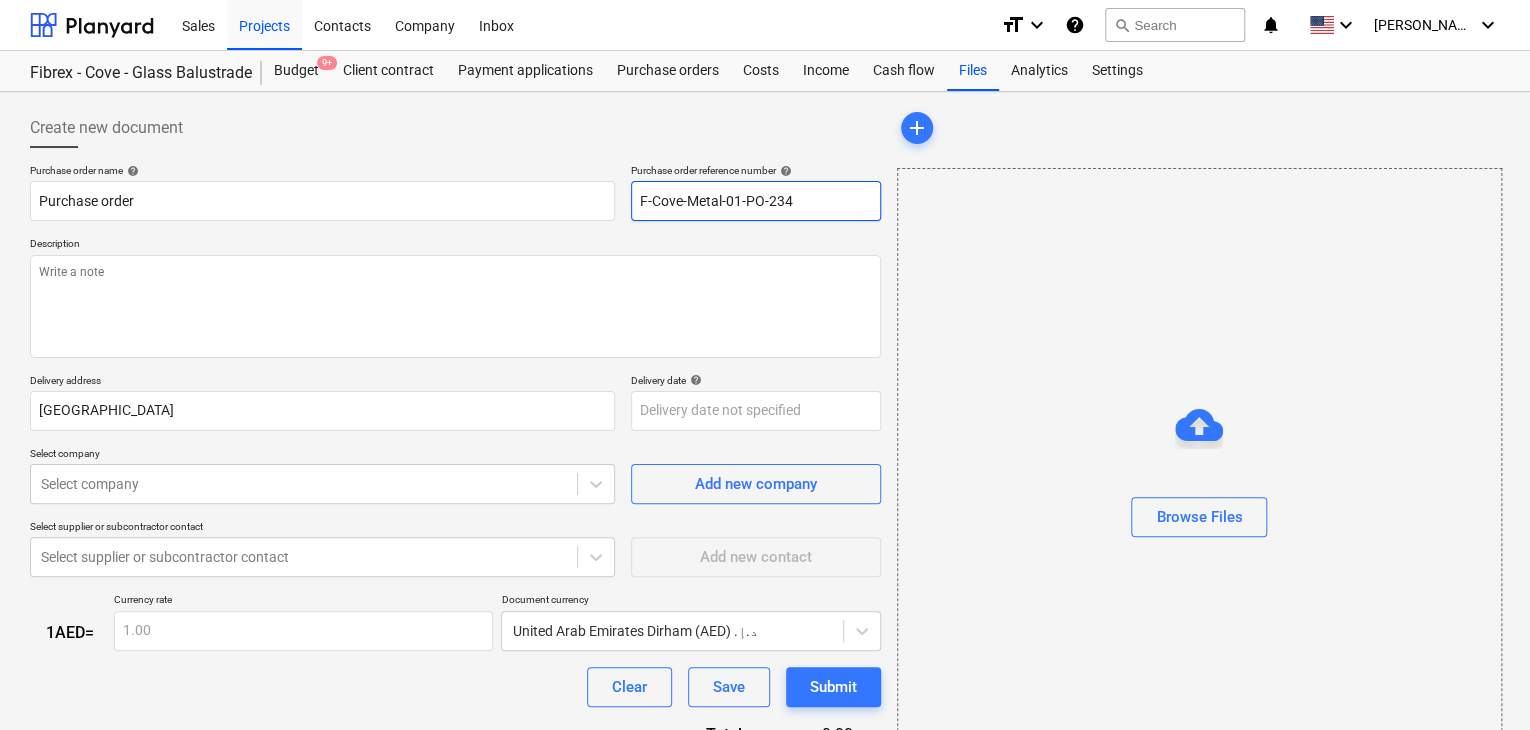 type on "x" 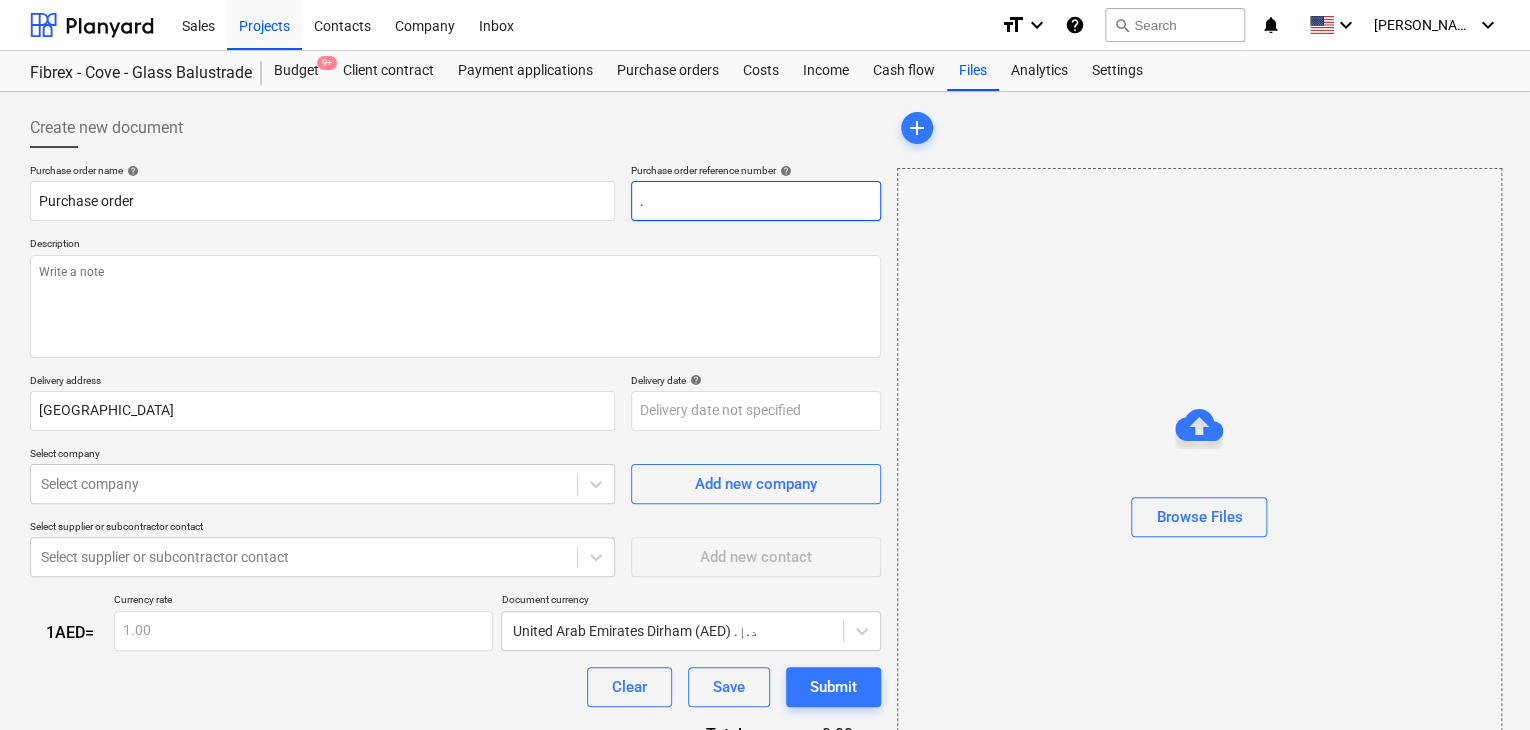 type on "x" 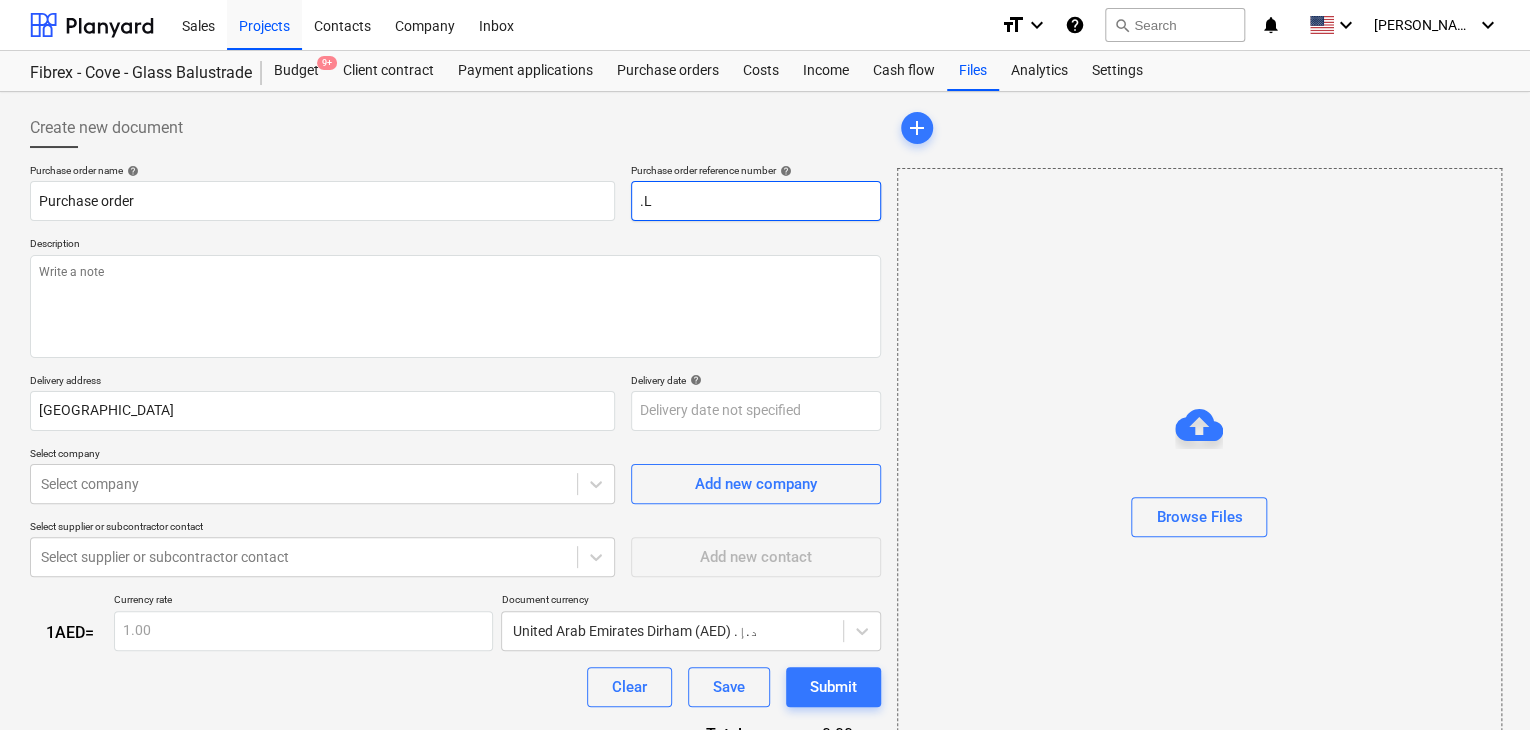 type on "x" 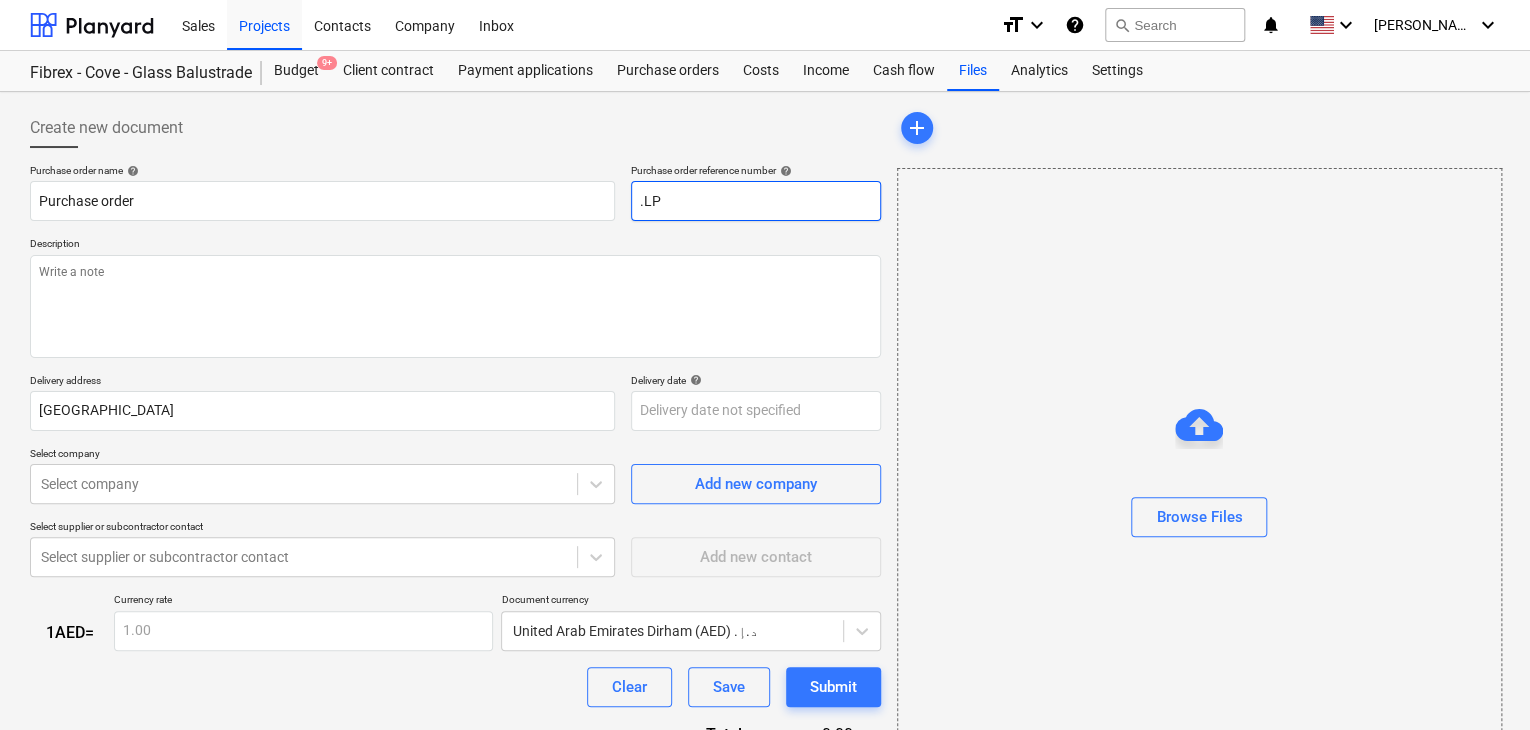 type on "x" 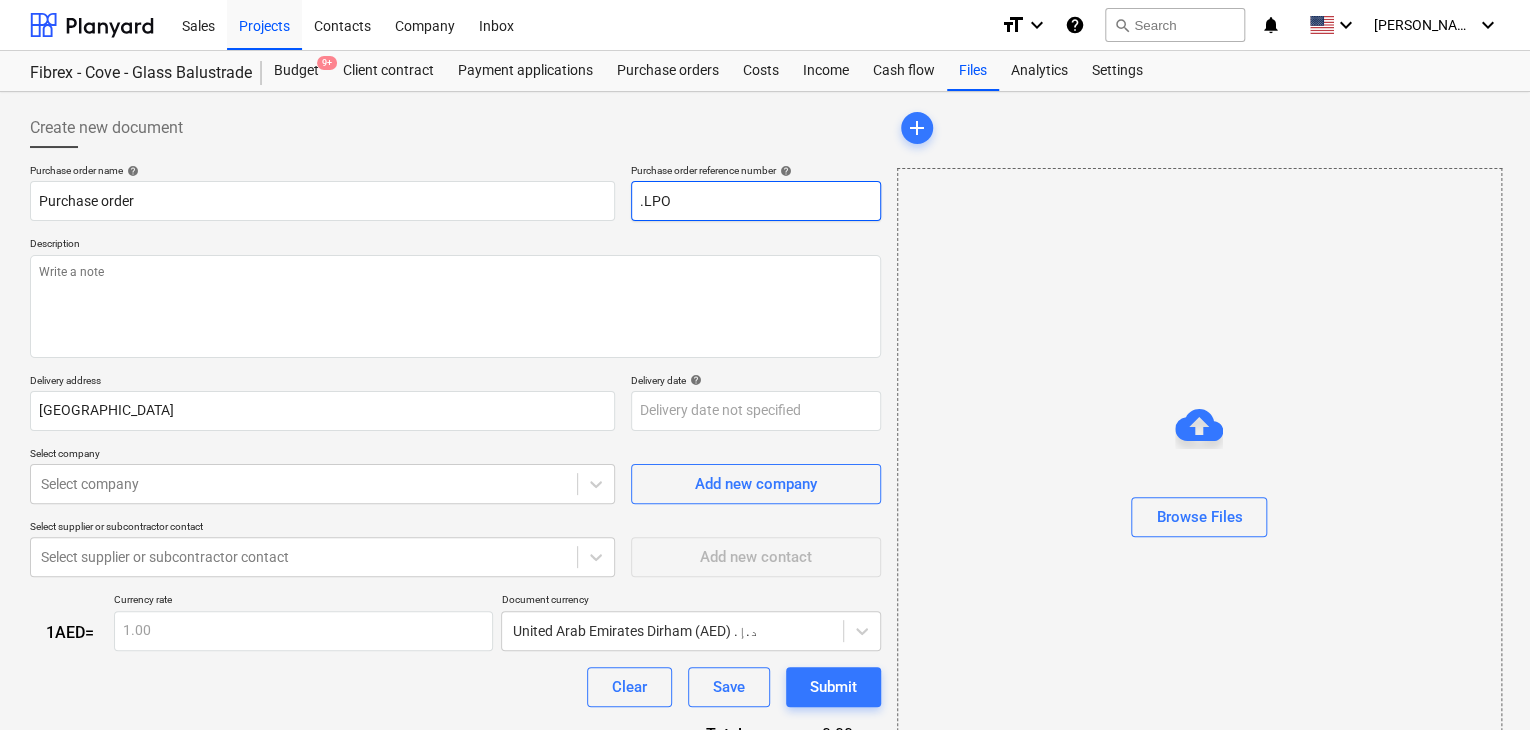 type on "x" 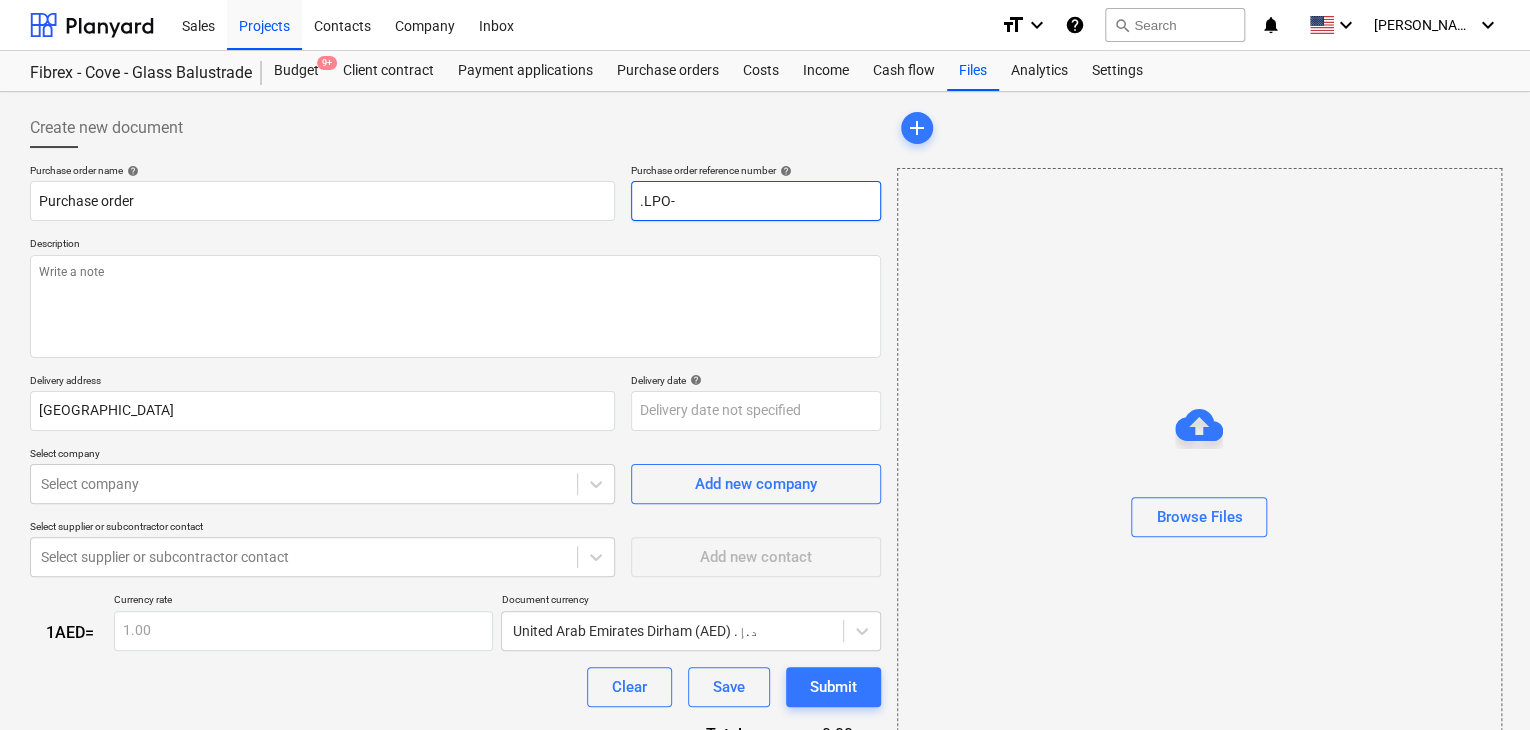 type on ".LPO-" 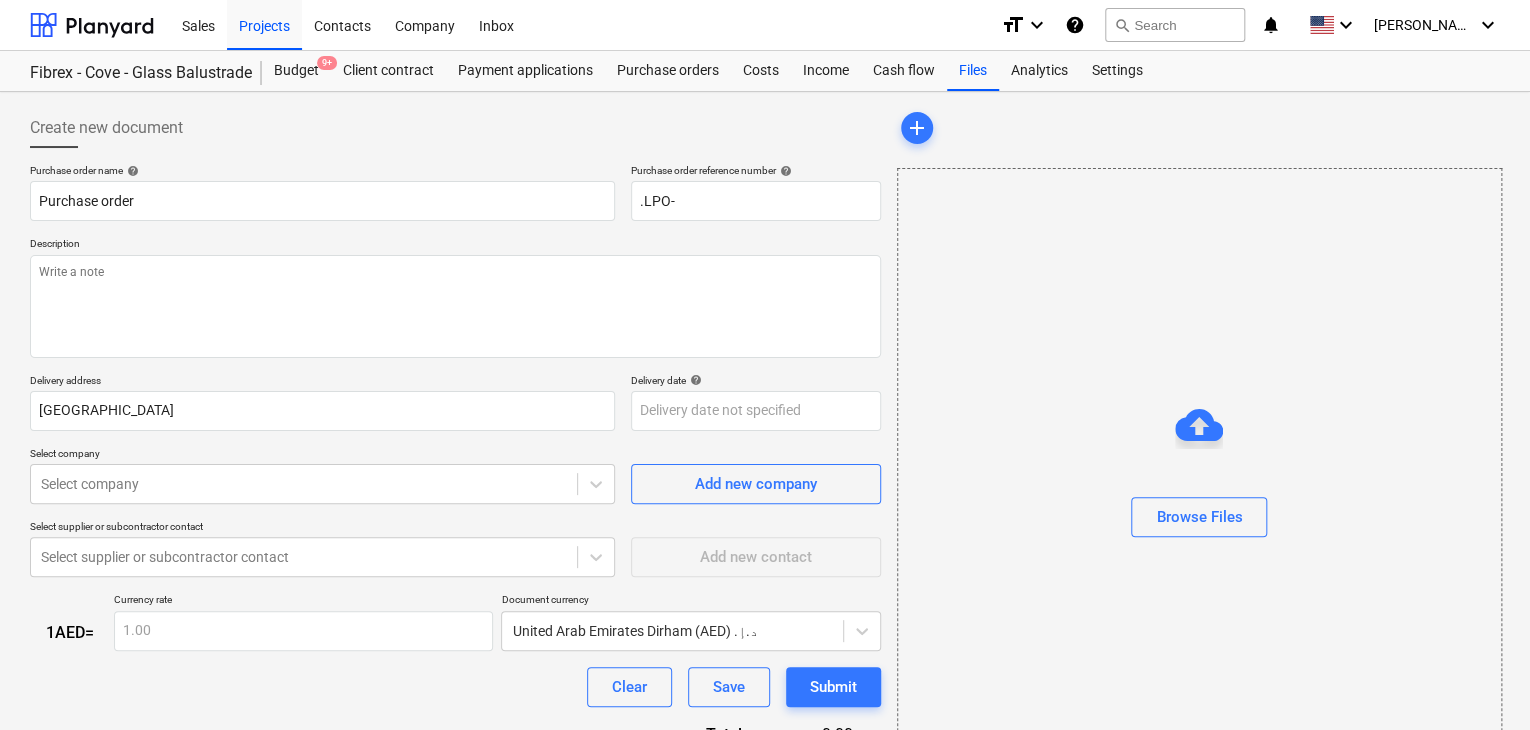 type on "x" 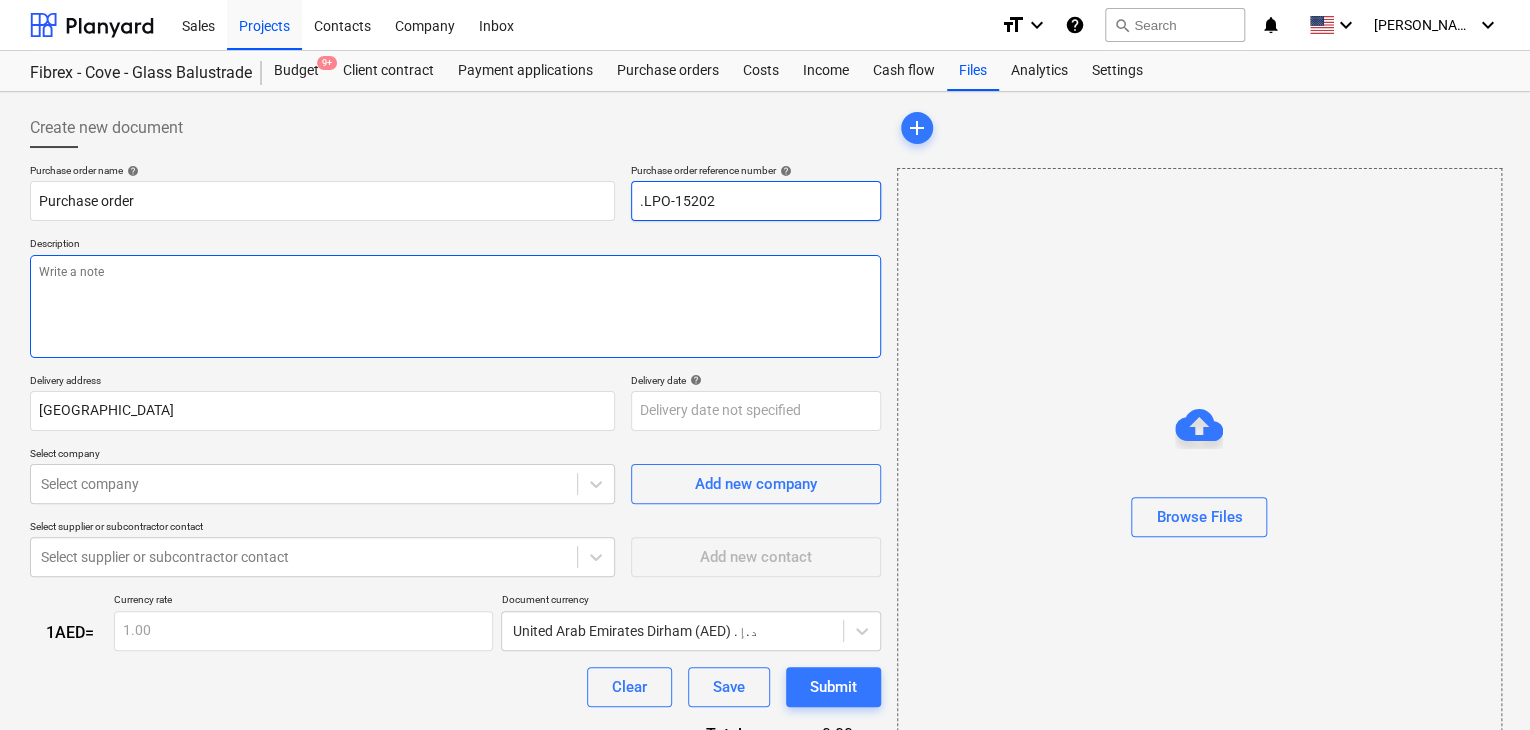 type on ".LPO-15202" 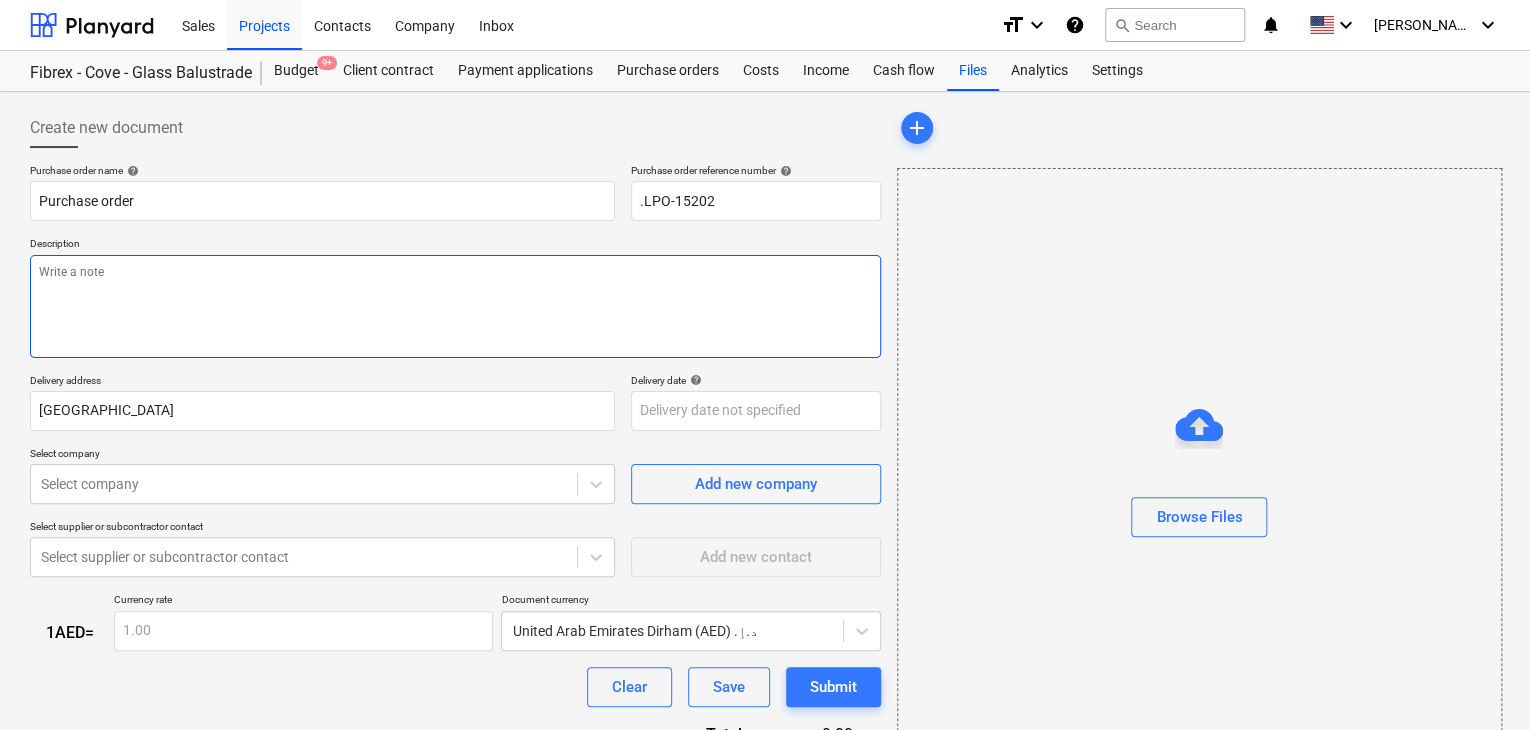 click at bounding box center (455, 306) 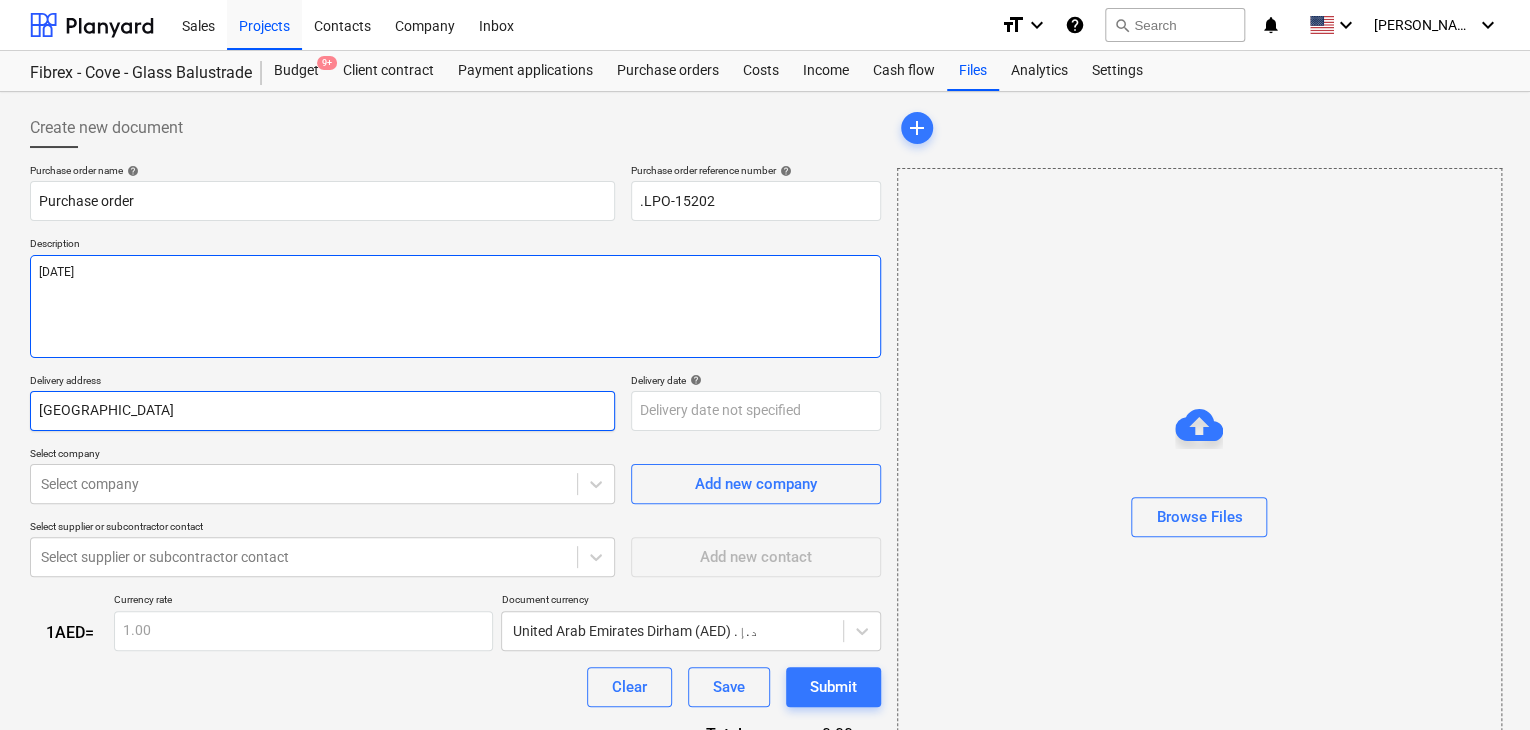 type on "[DATE]" 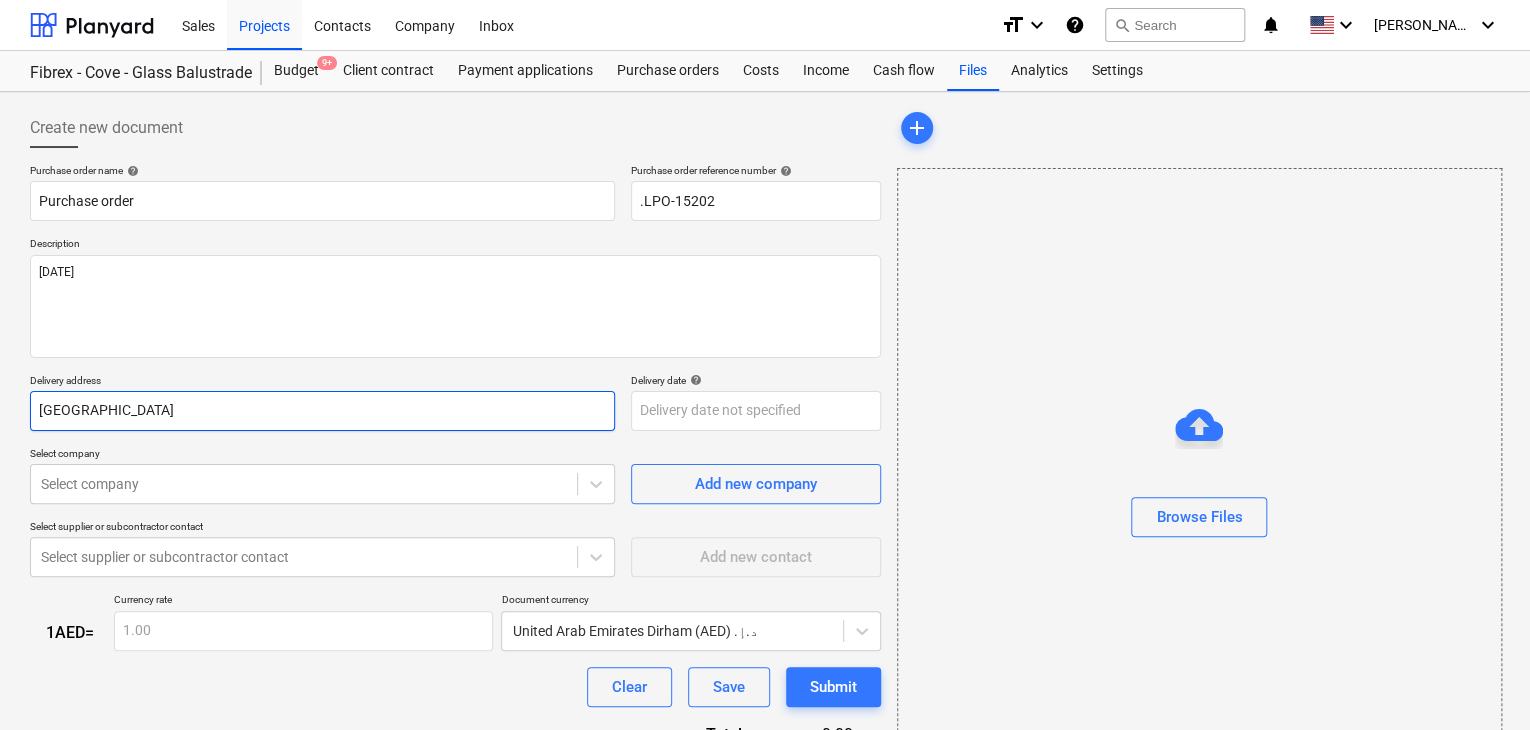 click on "[GEOGRAPHIC_DATA]" at bounding box center [322, 411] 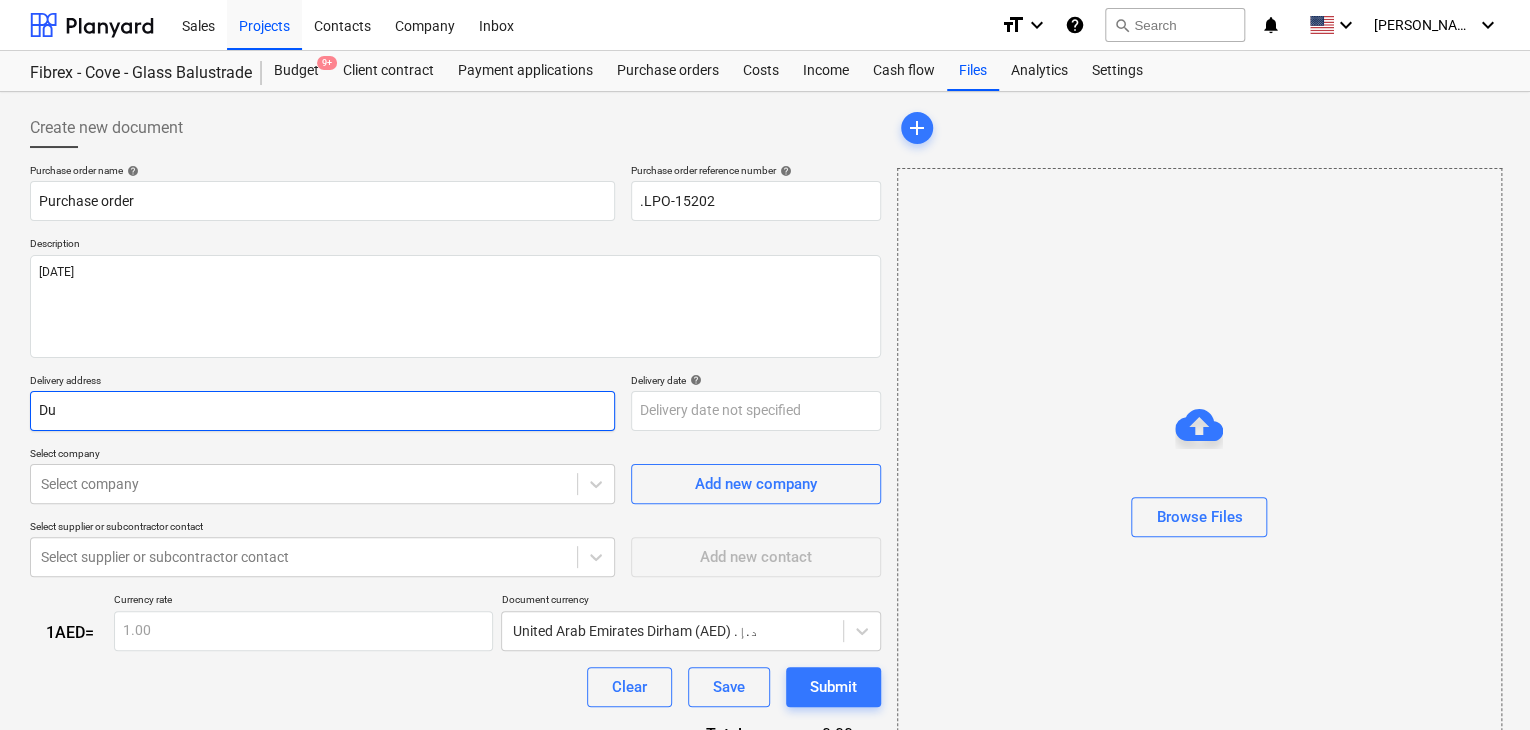type on "D" 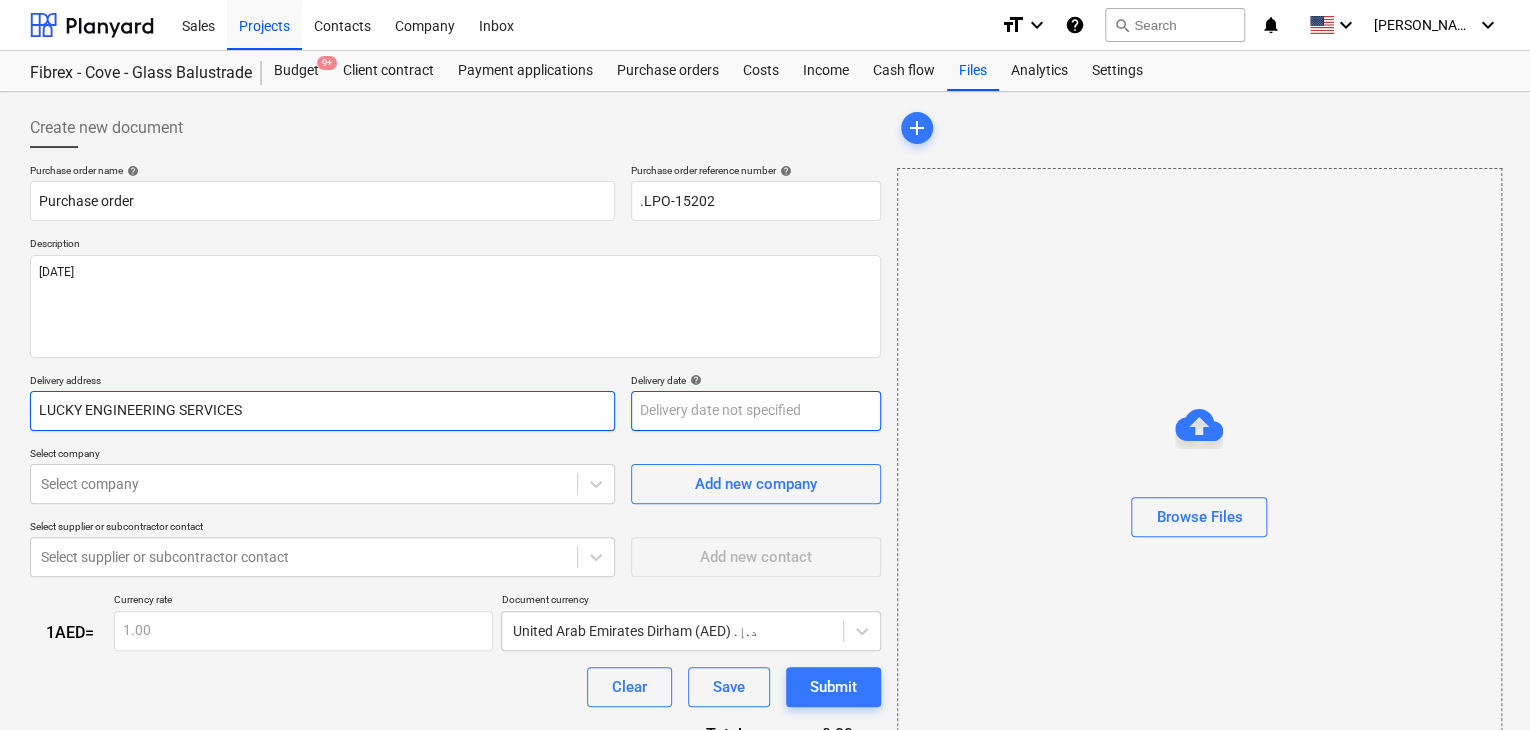 type on "LUCKY ENGINEERING SERVICES" 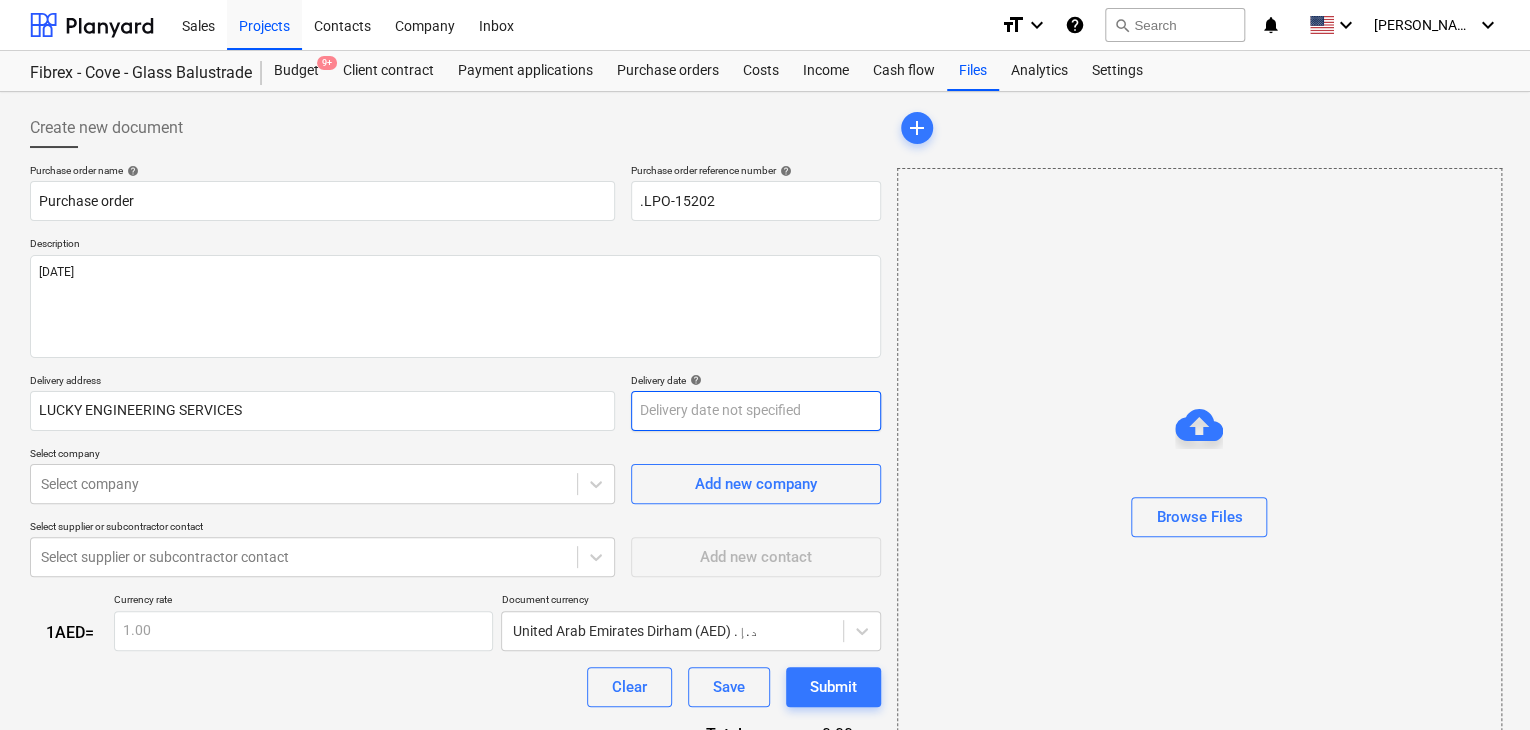click on "Sales Projects Contacts Company Inbox format_size keyboard_arrow_down help search Search notifications 0 keyboard_arrow_down [PERSON_NAME] keyboard_arrow_down Fibrex - Cove - Glass Balustrade Budget 9+ Client contract Payment applications Purchase orders Costs Income Cash flow Files Analytics Settings Create new document Purchase order name help Purchase order Purchase order reference number help .LPO-15202 Description [DATE] Delivery address LUCKY ENGINEERING SERVICES Delivery date help Press the down arrow key to interact with the calendar and
select a date. Press the question mark key to get the keyboard shortcuts for changing dates. Select company Select company Add new company Select supplier or subcontractor contact Select supplier or subcontractor contact Add new contact 1  AED  = Currency rate 1.00 Document currency [GEOGRAPHIC_DATA] Dirham (AED) د.إ.‏ Clear Save Submit Total 0.00د.إ.‏ Select line-items to add help Search or select a line-item Select in bulk add Browse Files
x" at bounding box center [765, 365] 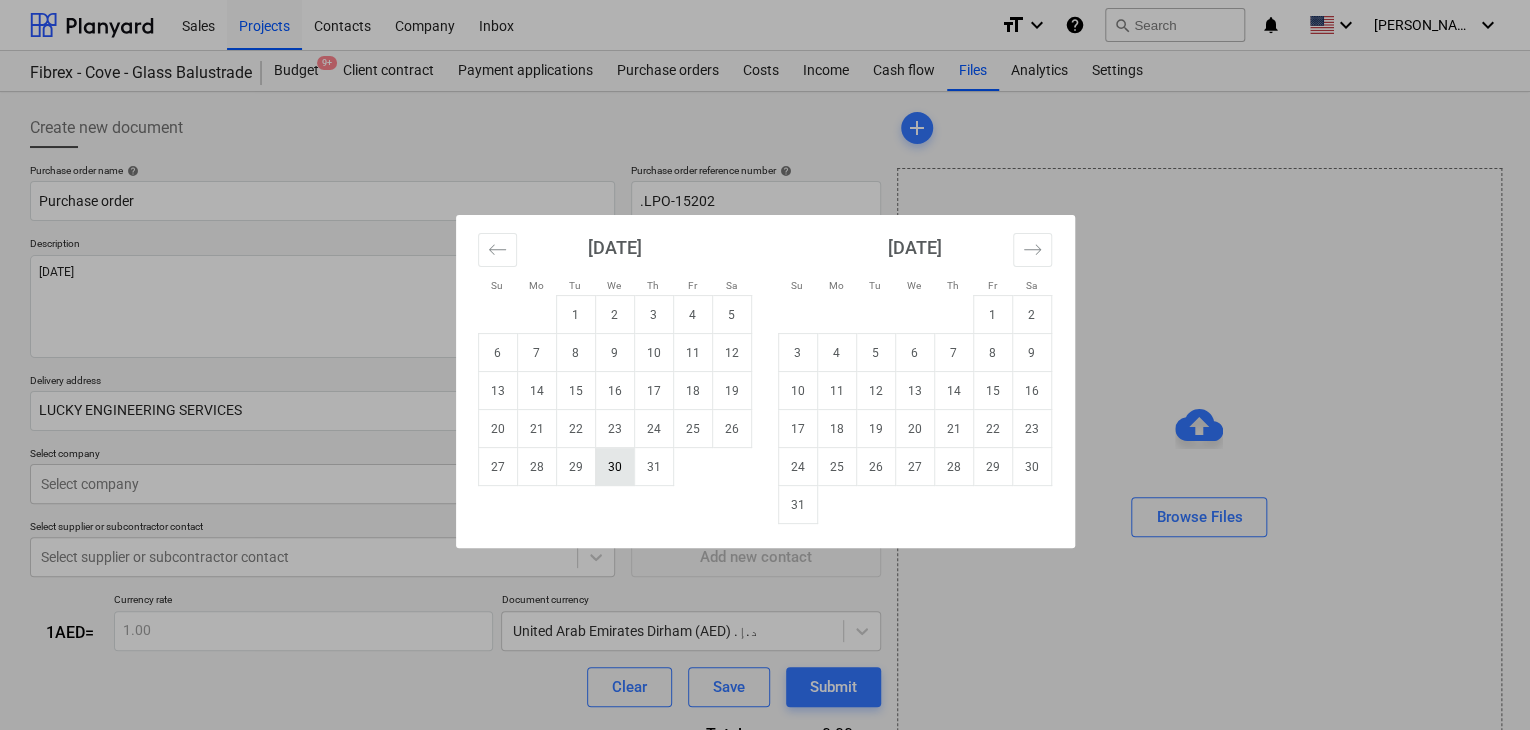 click on "30" at bounding box center (614, 467) 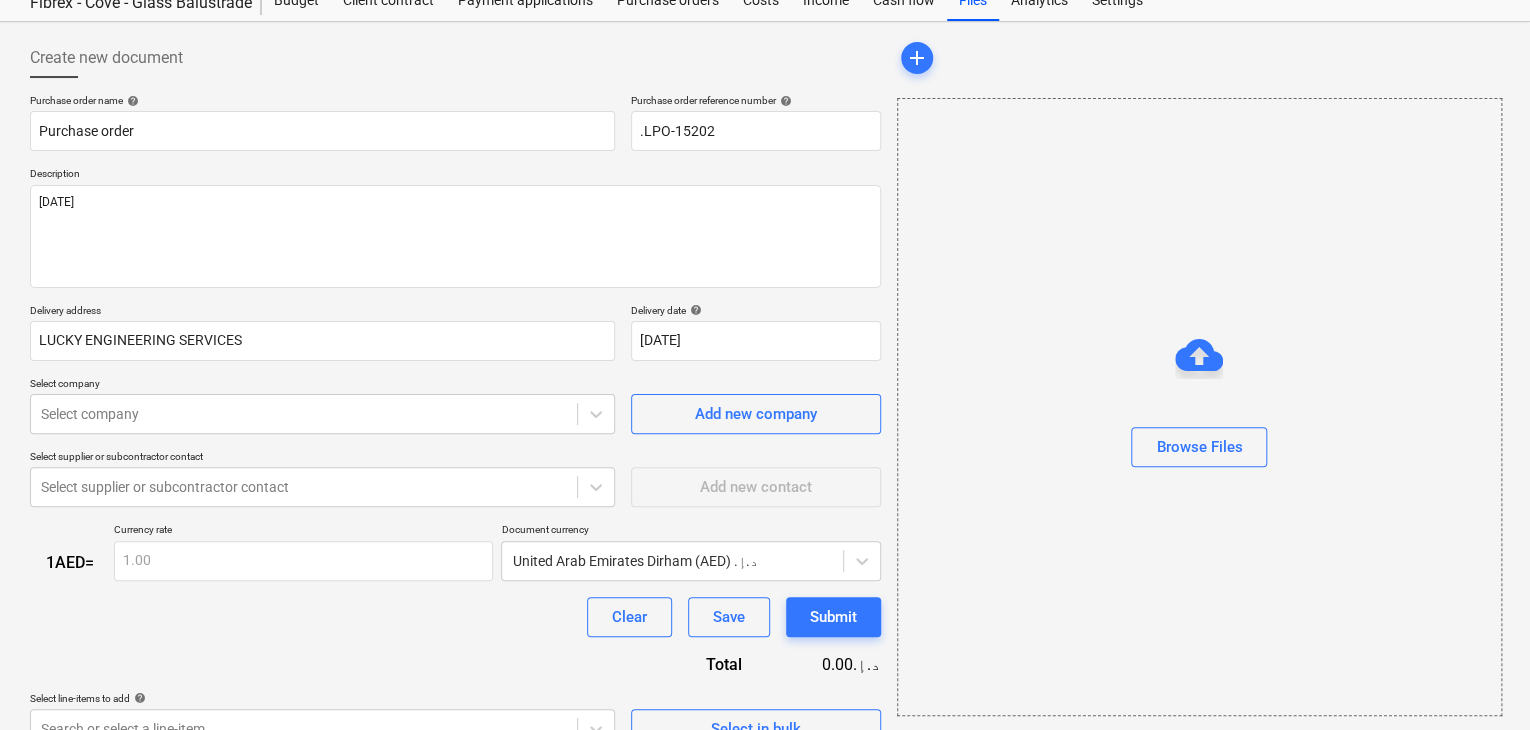 click on "Sales Projects Contacts Company Inbox format_size keyboard_arrow_down help search Search notifications 0 keyboard_arrow_down [PERSON_NAME] keyboard_arrow_down Fibrex - Cove - Glass Balustrade Budget 9+ Client contract Payment applications Purchase orders Costs Income Cash flow Files Analytics Settings Create new document Purchase order name help Purchase order Purchase order reference number help .LPO-15202 Description [DATE] Delivery address LUCKY ENGINEERING SERVICES Delivery date help [DATE] [DATE] Press the down arrow key to interact with the calendar and
select a date. Press the question mark key to get the keyboard shortcuts for changing dates. Select company Select company Add new company Select supplier or subcontractor contact Select supplier or subcontractor contact Add new contact 1  AED  = Currency rate 1.00 Document currency [GEOGRAPHIC_DATA] Dirham (AED) د.إ.‏ Clear Save Submit Total 0.00د.إ.‏ Select line-items to add help Search or select a line-item Select in bulk x" at bounding box center (765, 295) 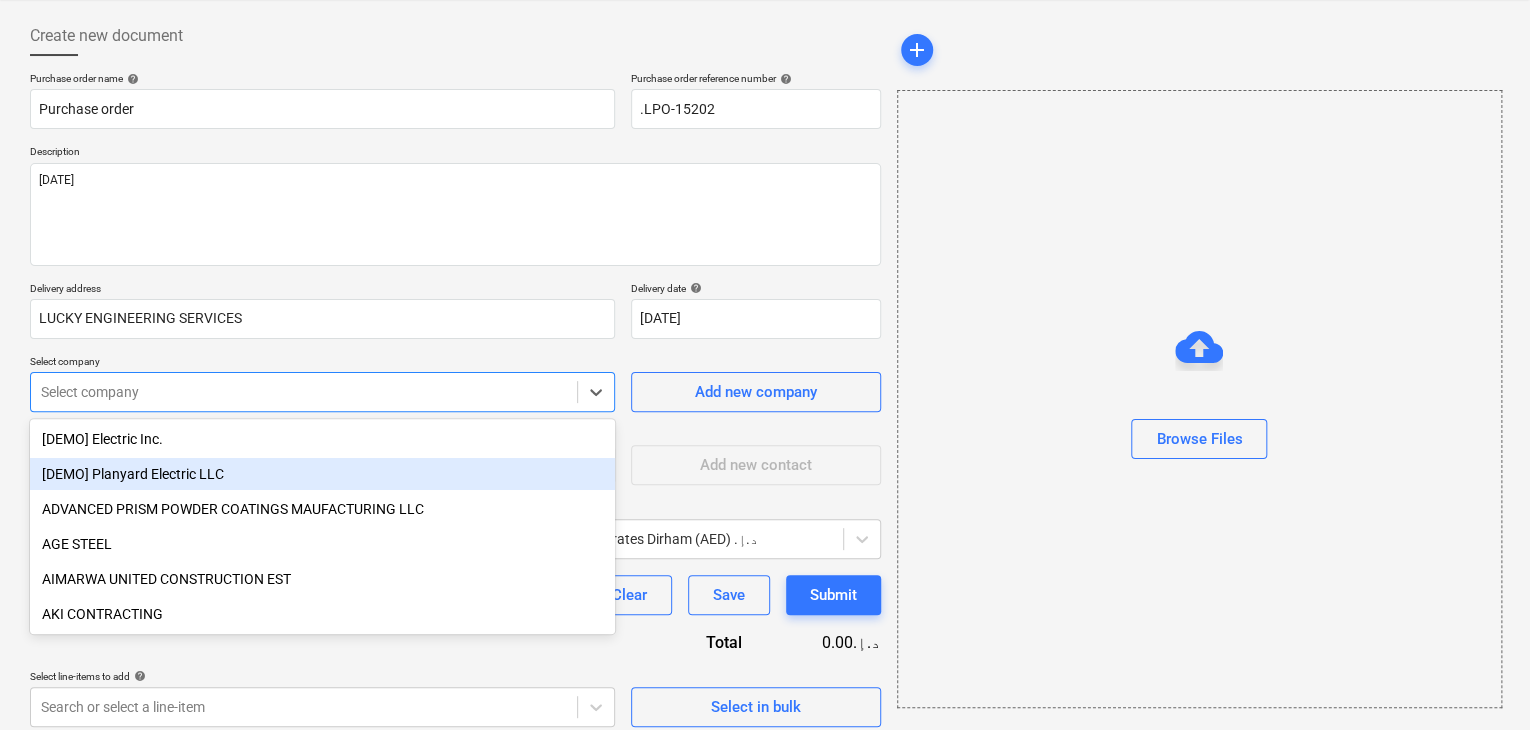 scroll, scrollTop: 93, scrollLeft: 0, axis: vertical 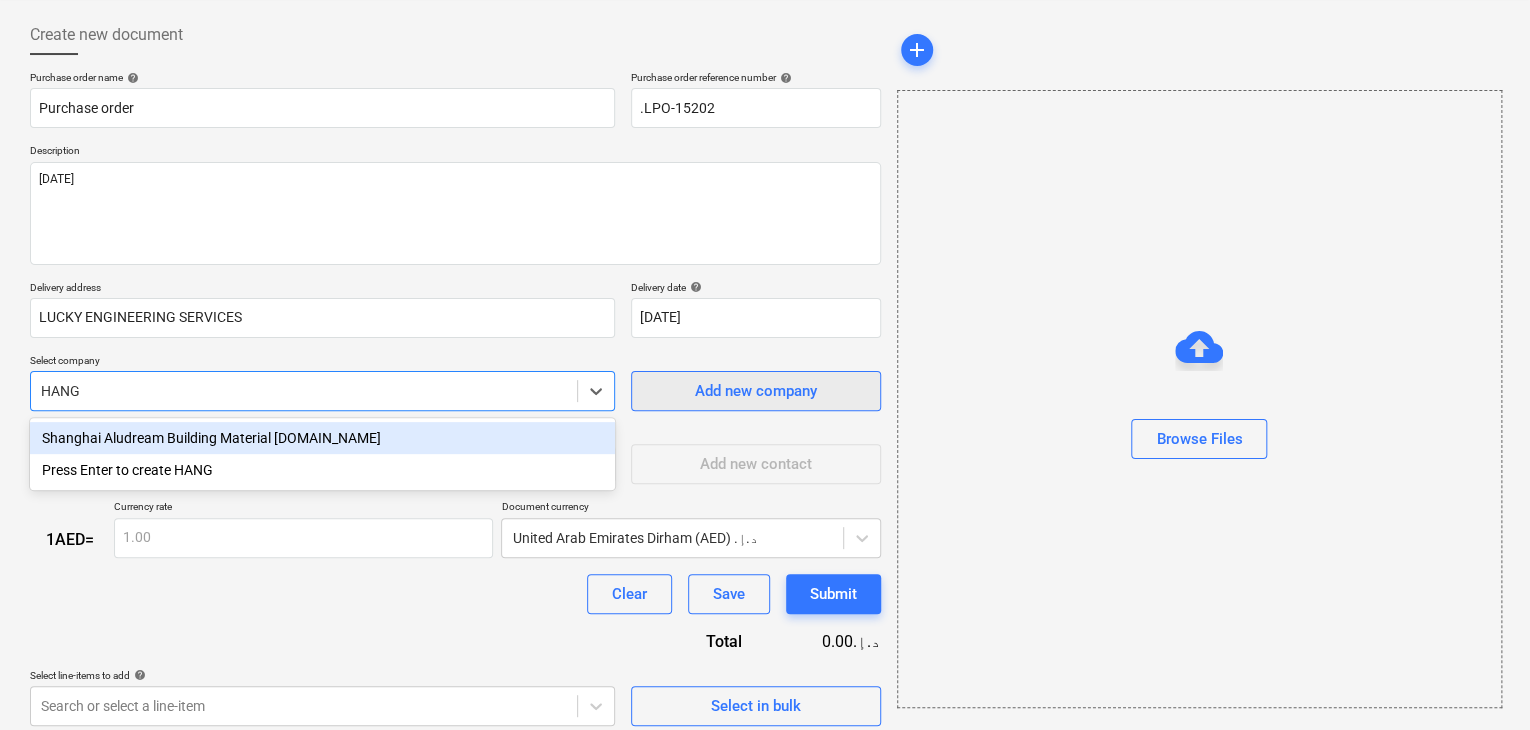type on "HANG" 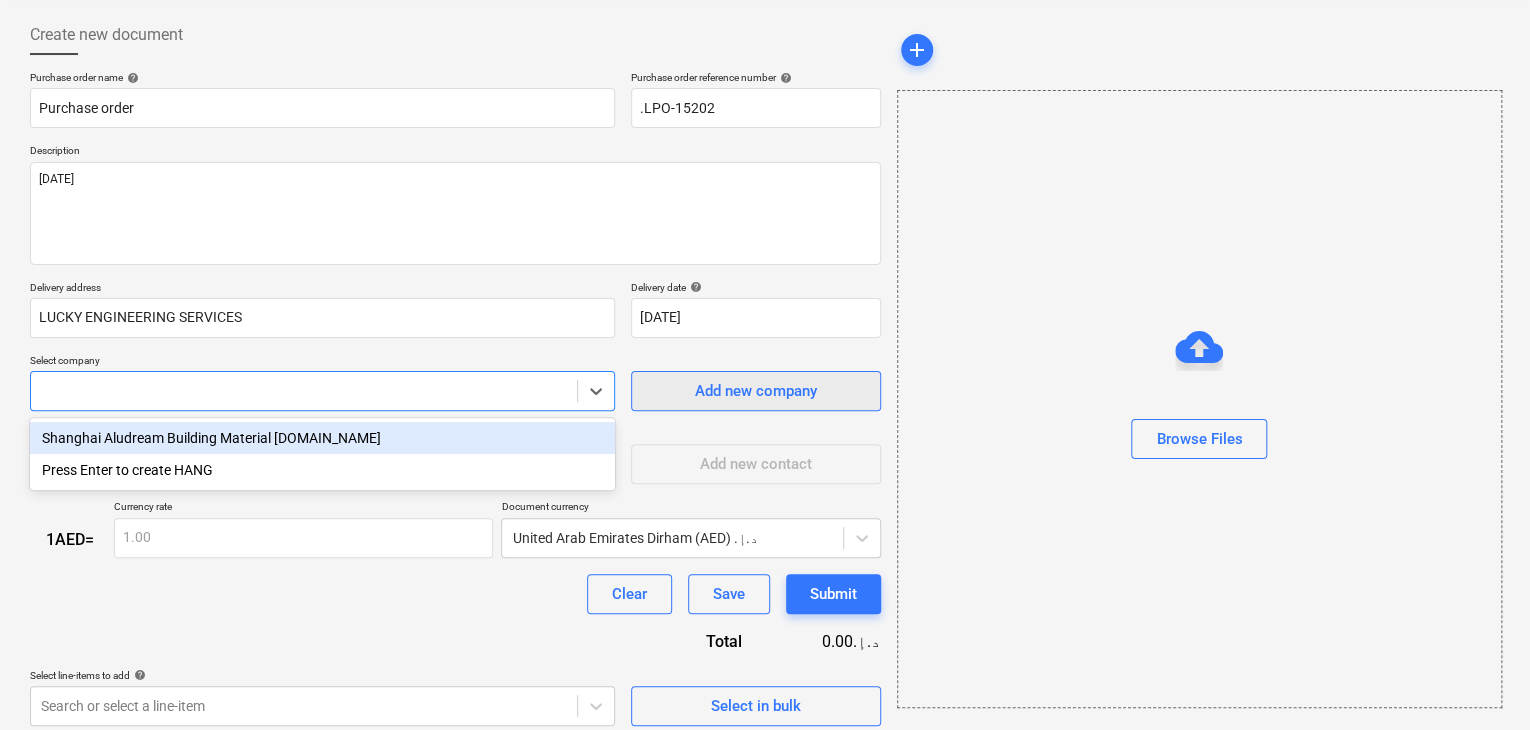 click on "Add new company" at bounding box center [756, 391] 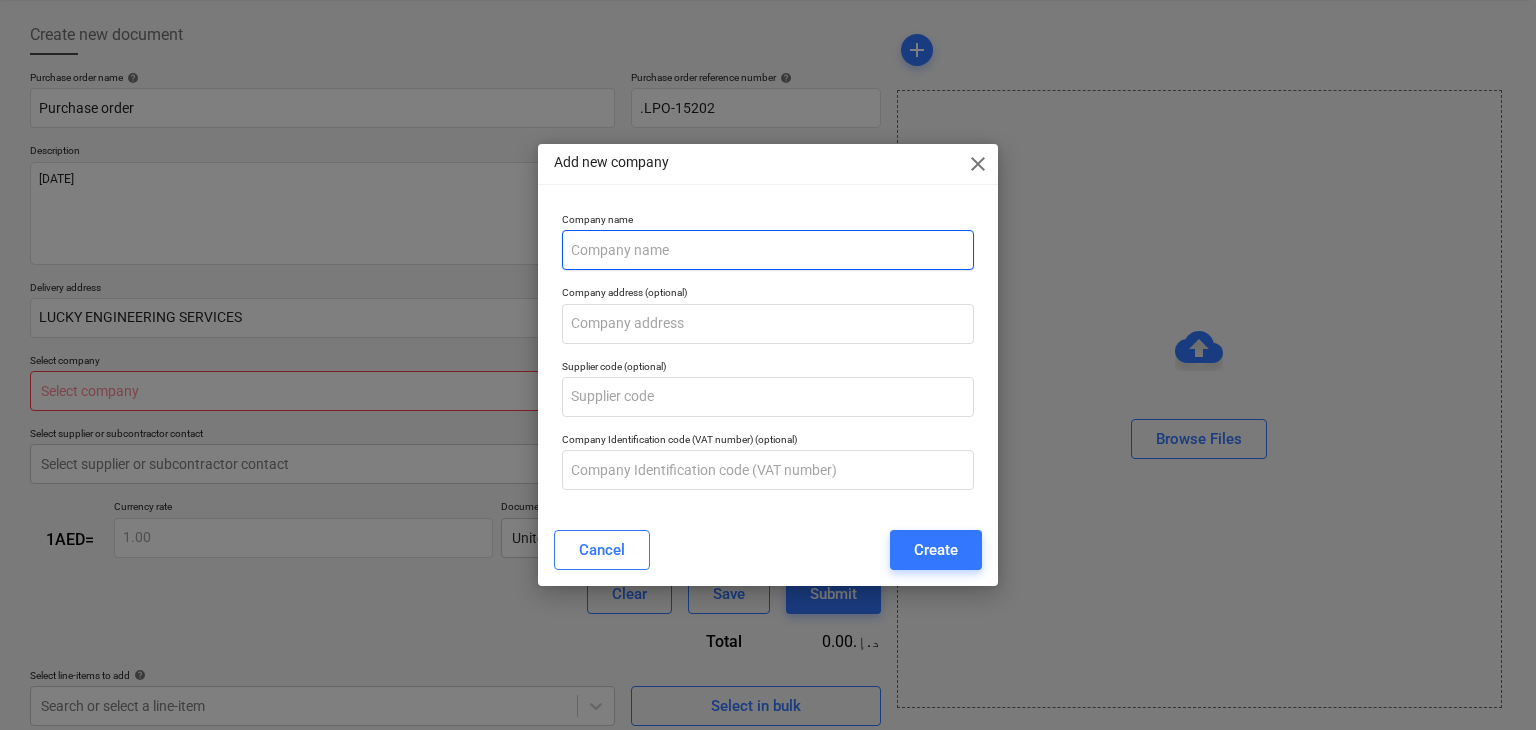 click at bounding box center (768, 250) 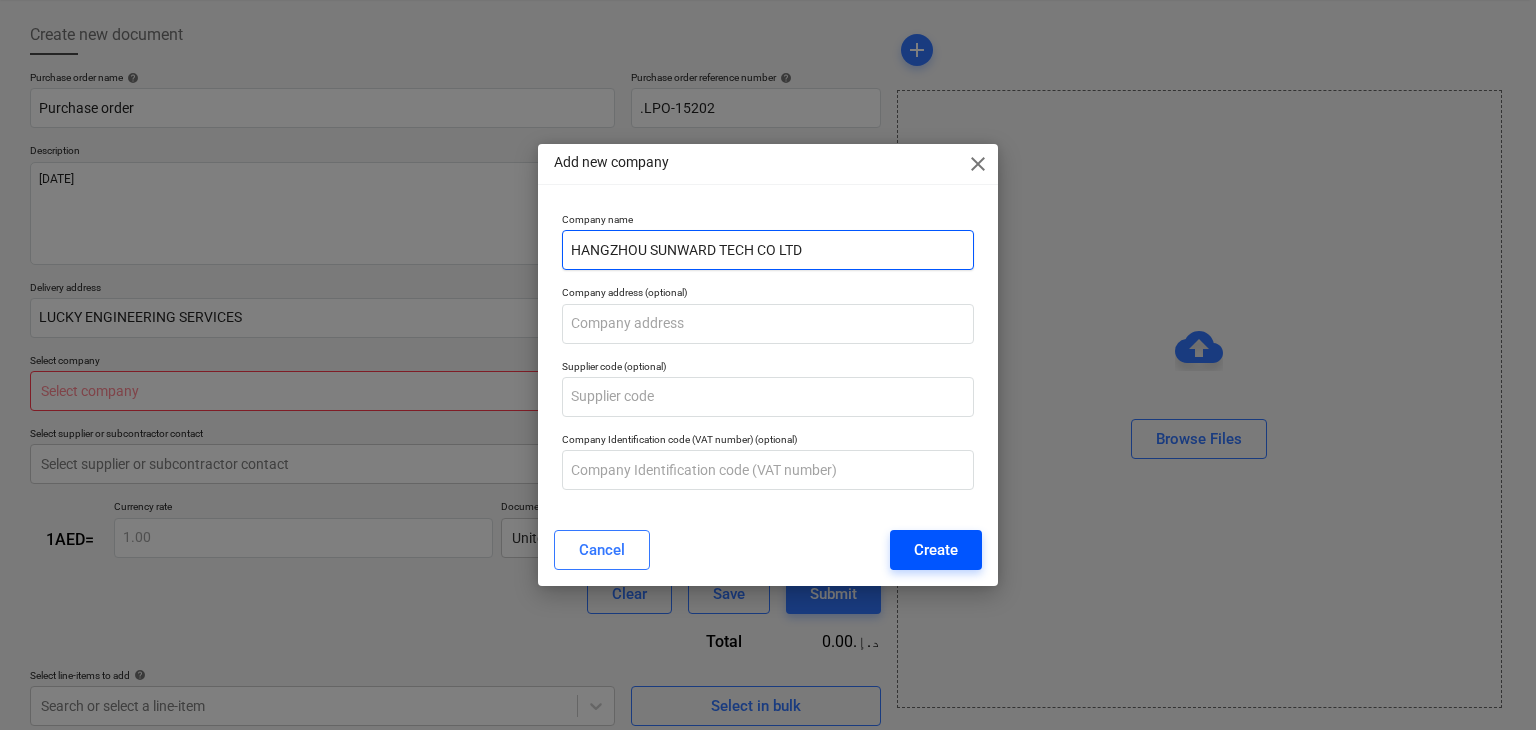 type on "HANGZHOU SUNWARD TECH CO LTD" 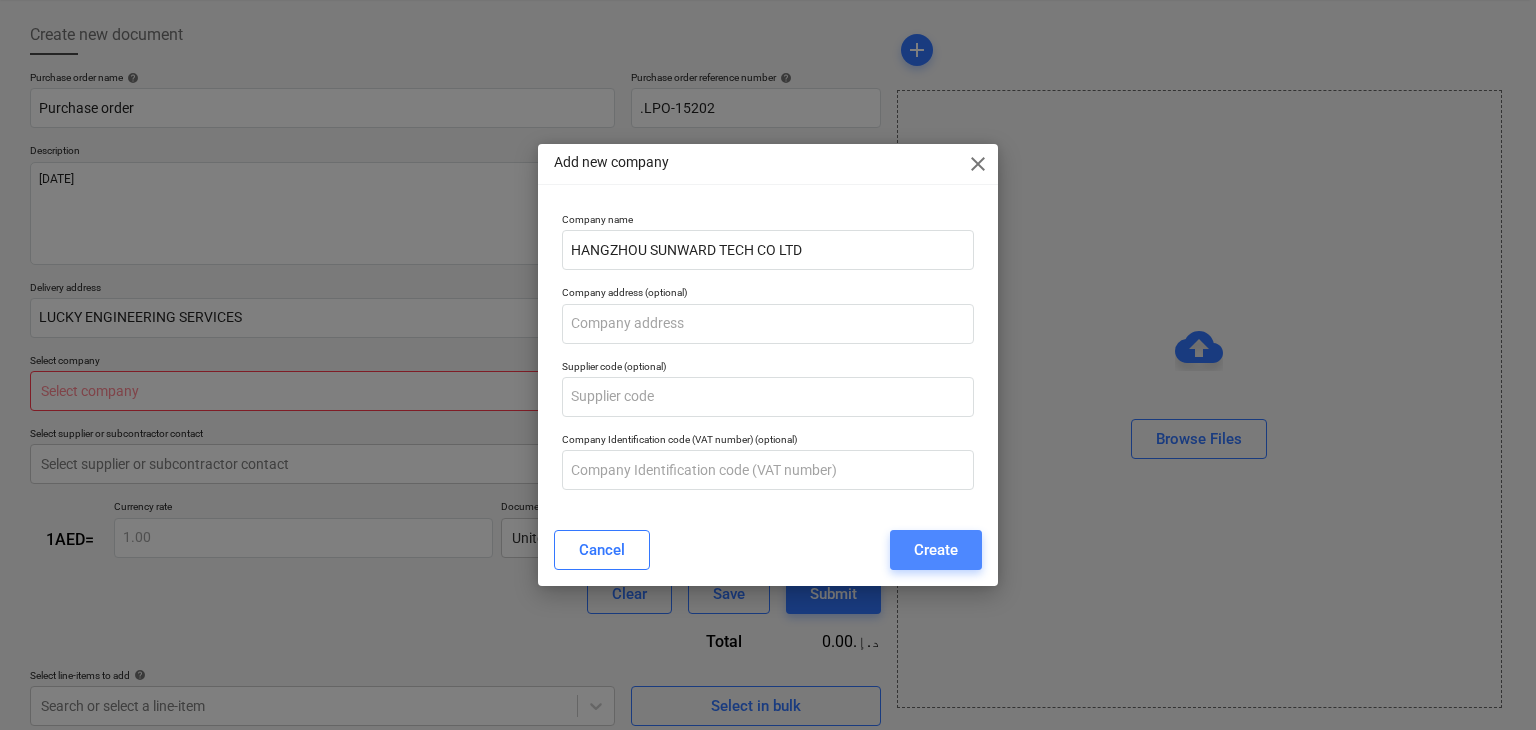 click on "Create" at bounding box center [936, 550] 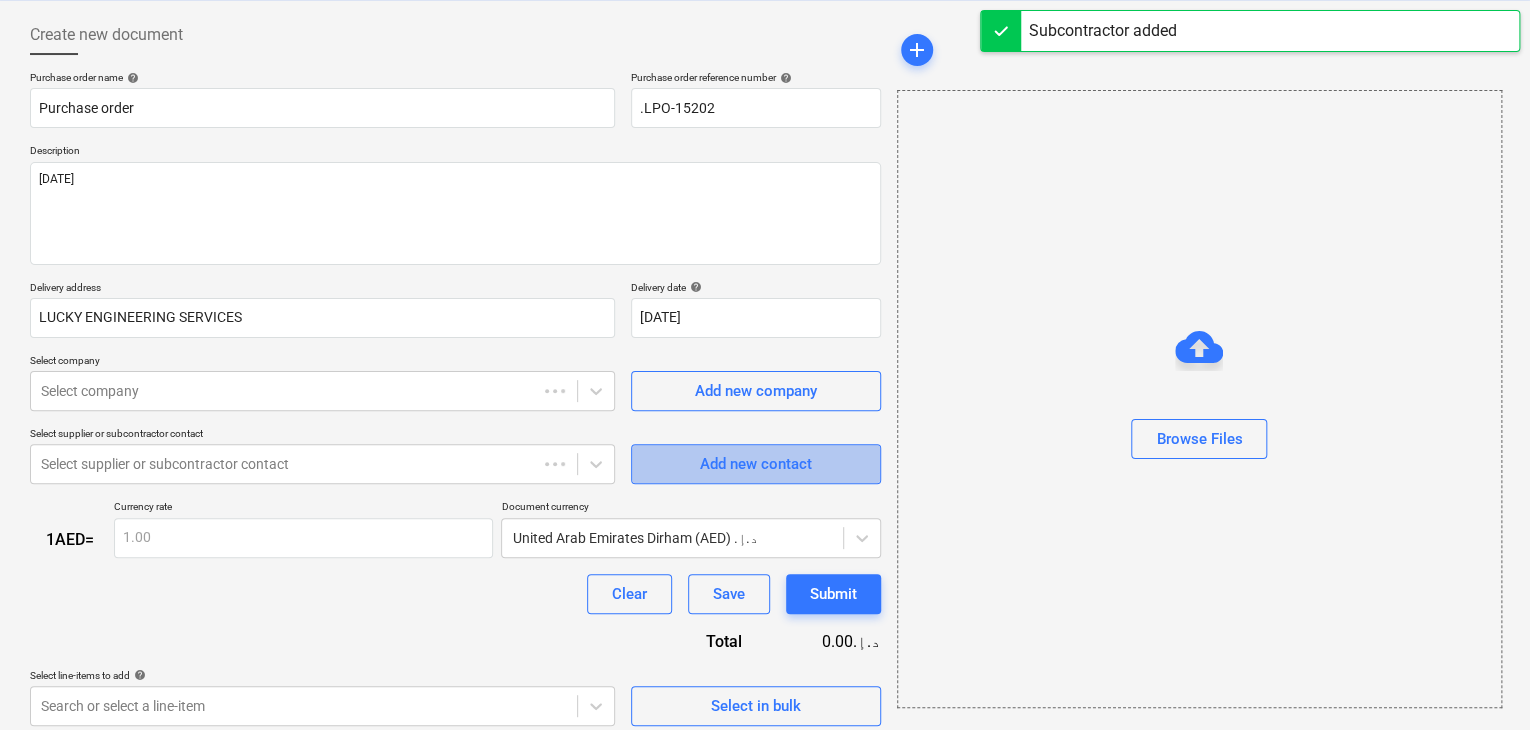 click on "Add new contact" at bounding box center [756, 464] 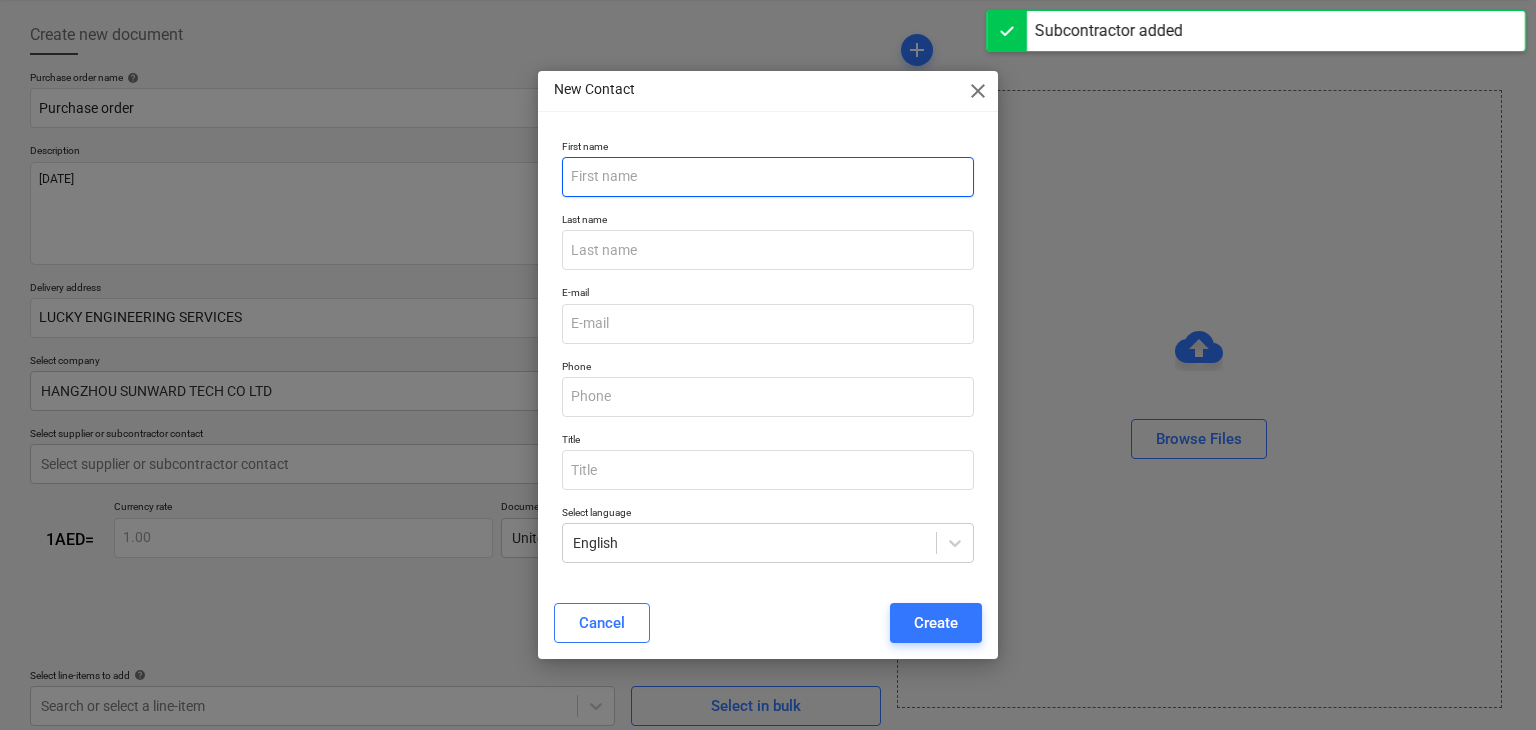 click at bounding box center (768, 177) 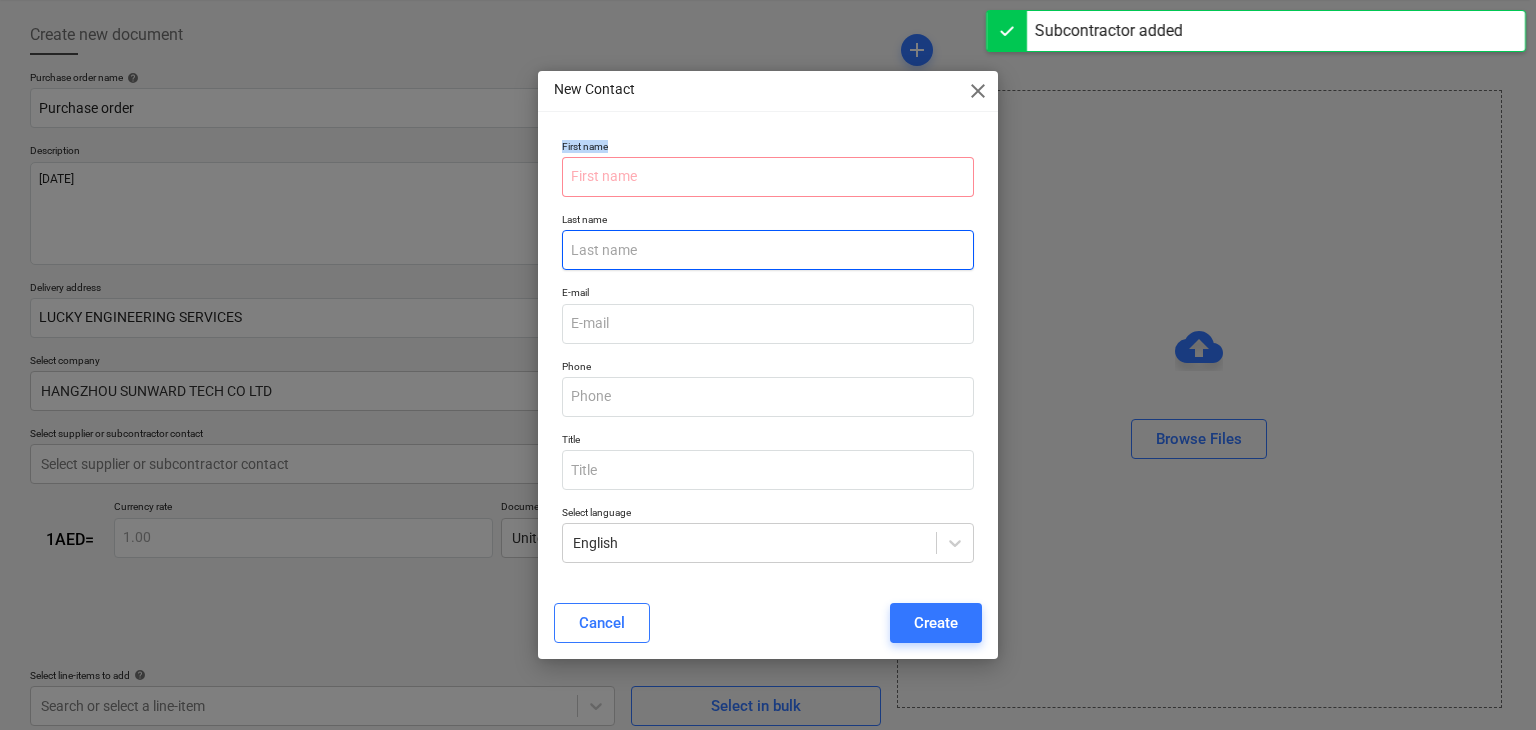 drag, startPoint x: 508, startPoint y: 162, endPoint x: 937, endPoint y: 241, distance: 436.21326 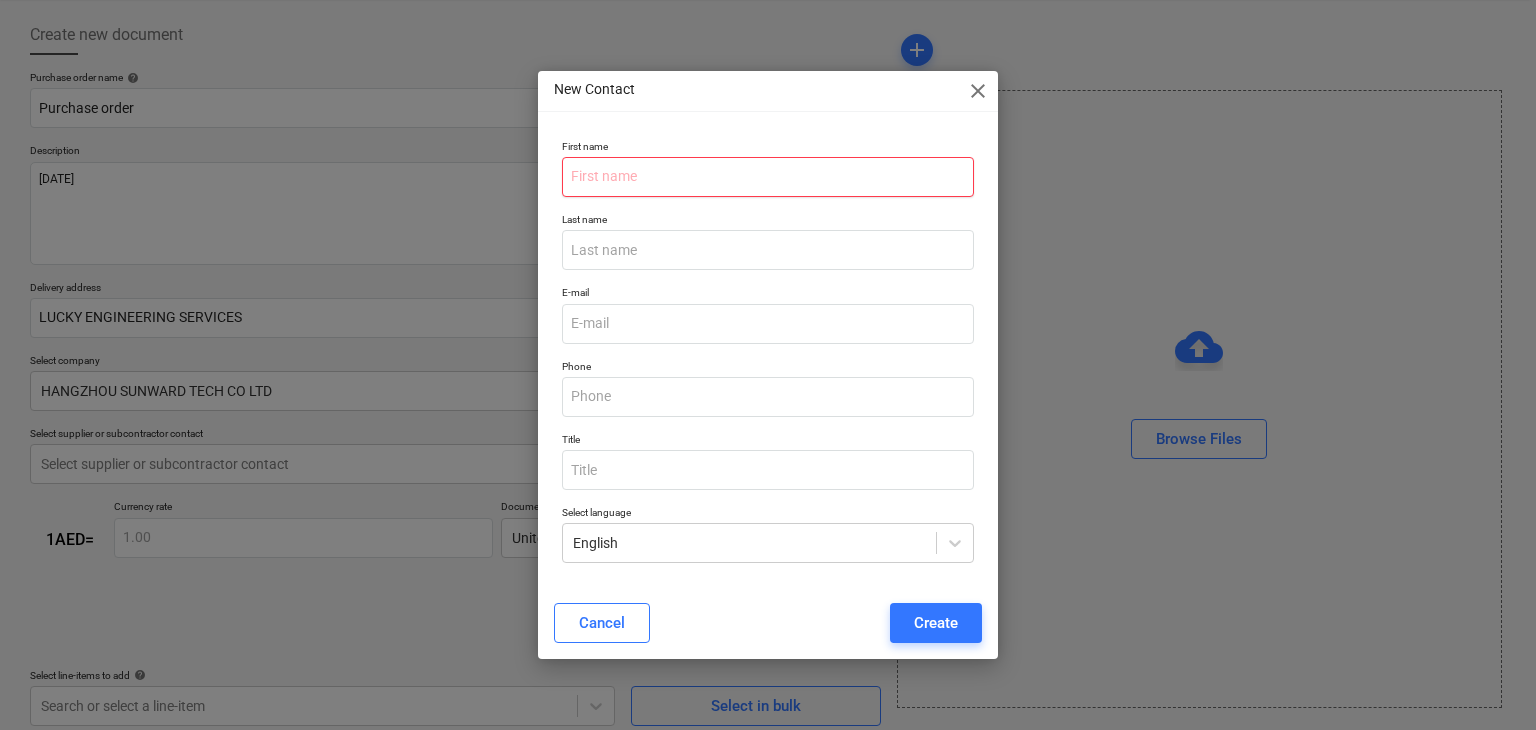 click at bounding box center [768, 177] 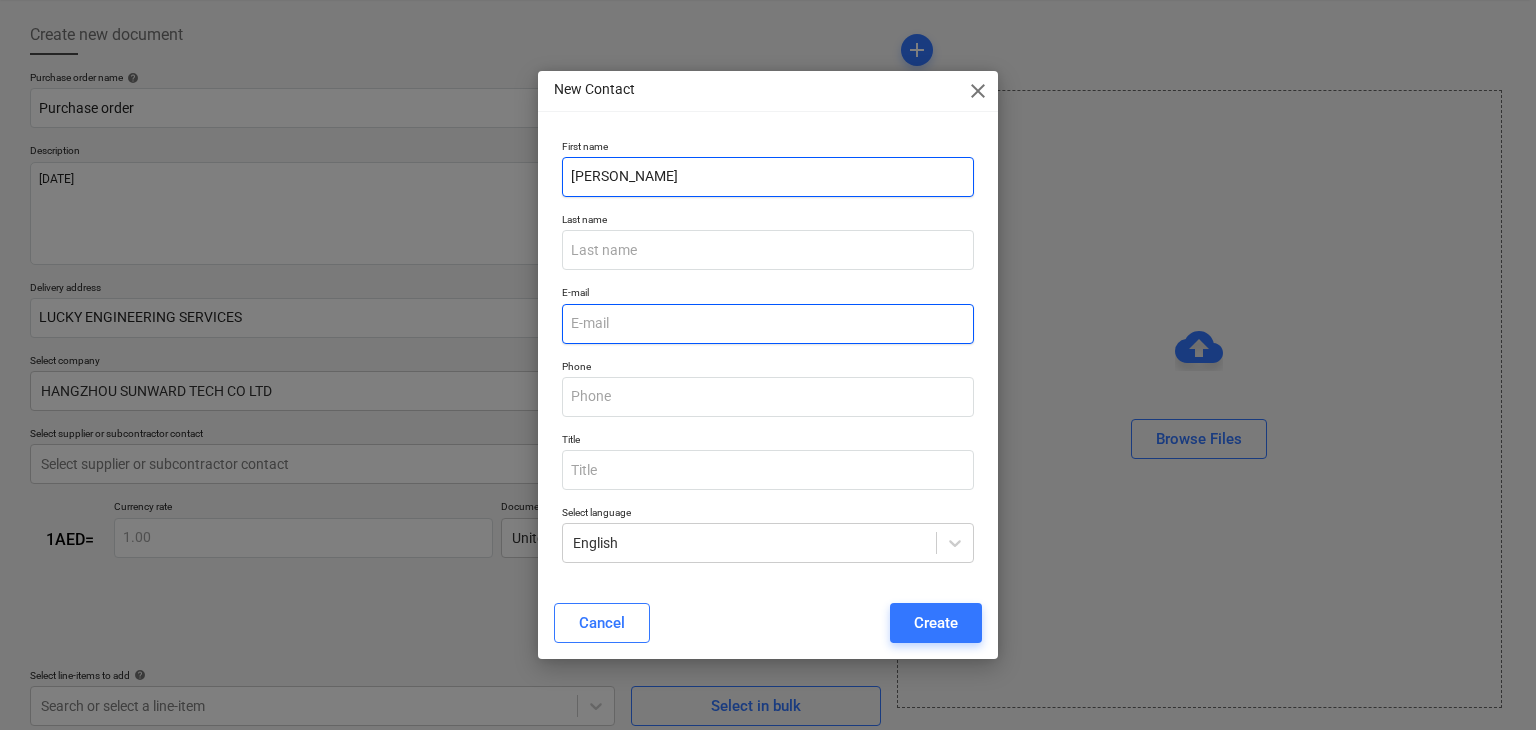 type on "[PERSON_NAME]" 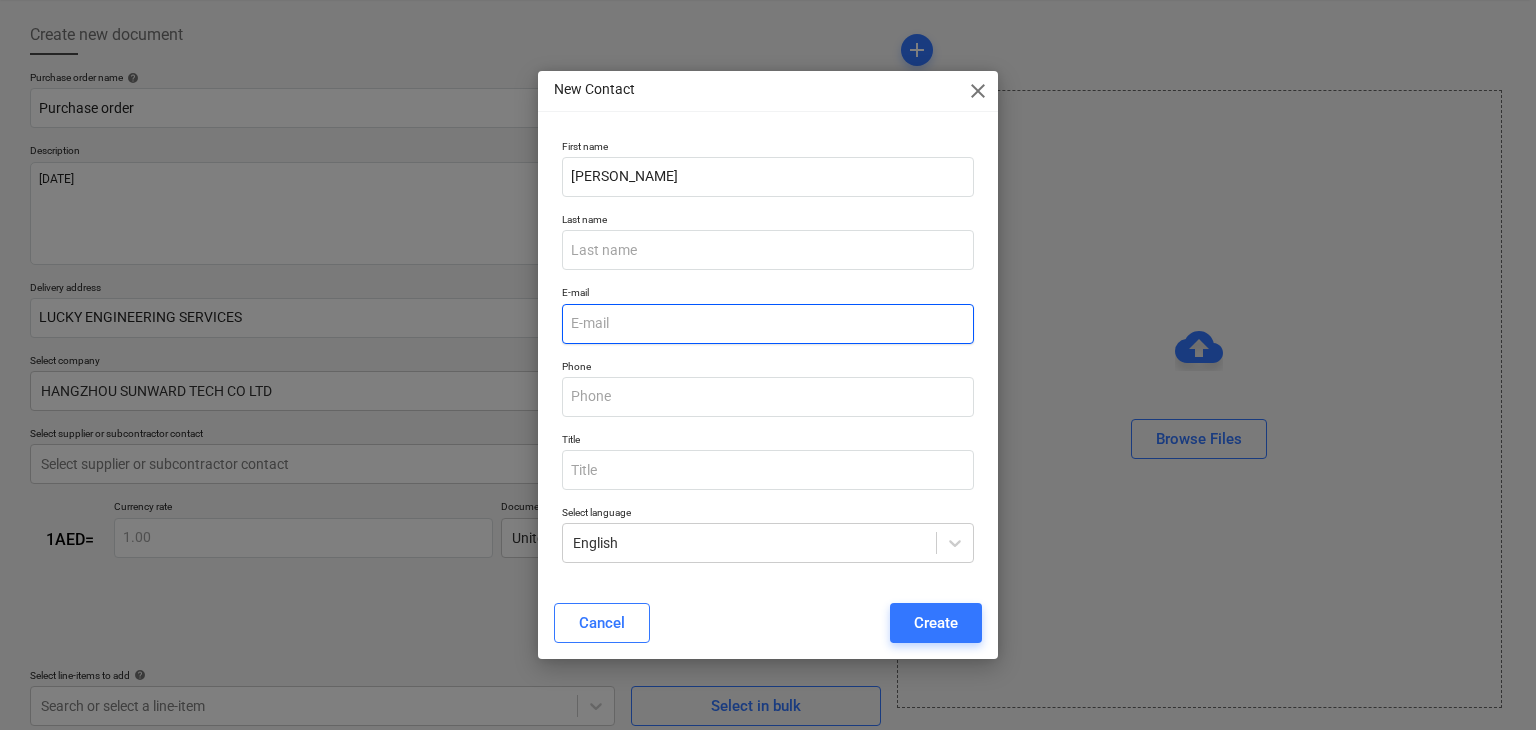 click at bounding box center [768, 324] 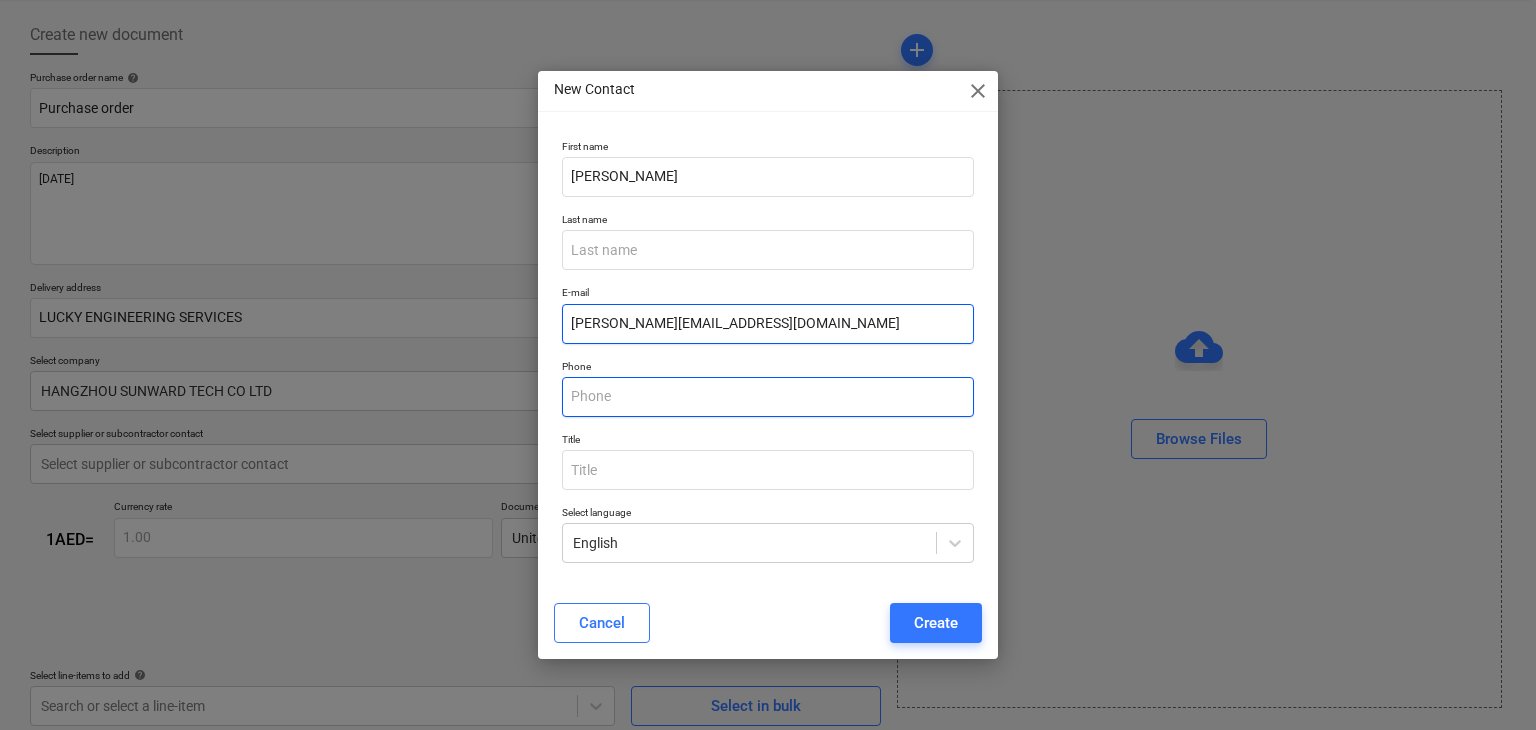 type on "[PERSON_NAME][EMAIL_ADDRESS][DOMAIN_NAME]" 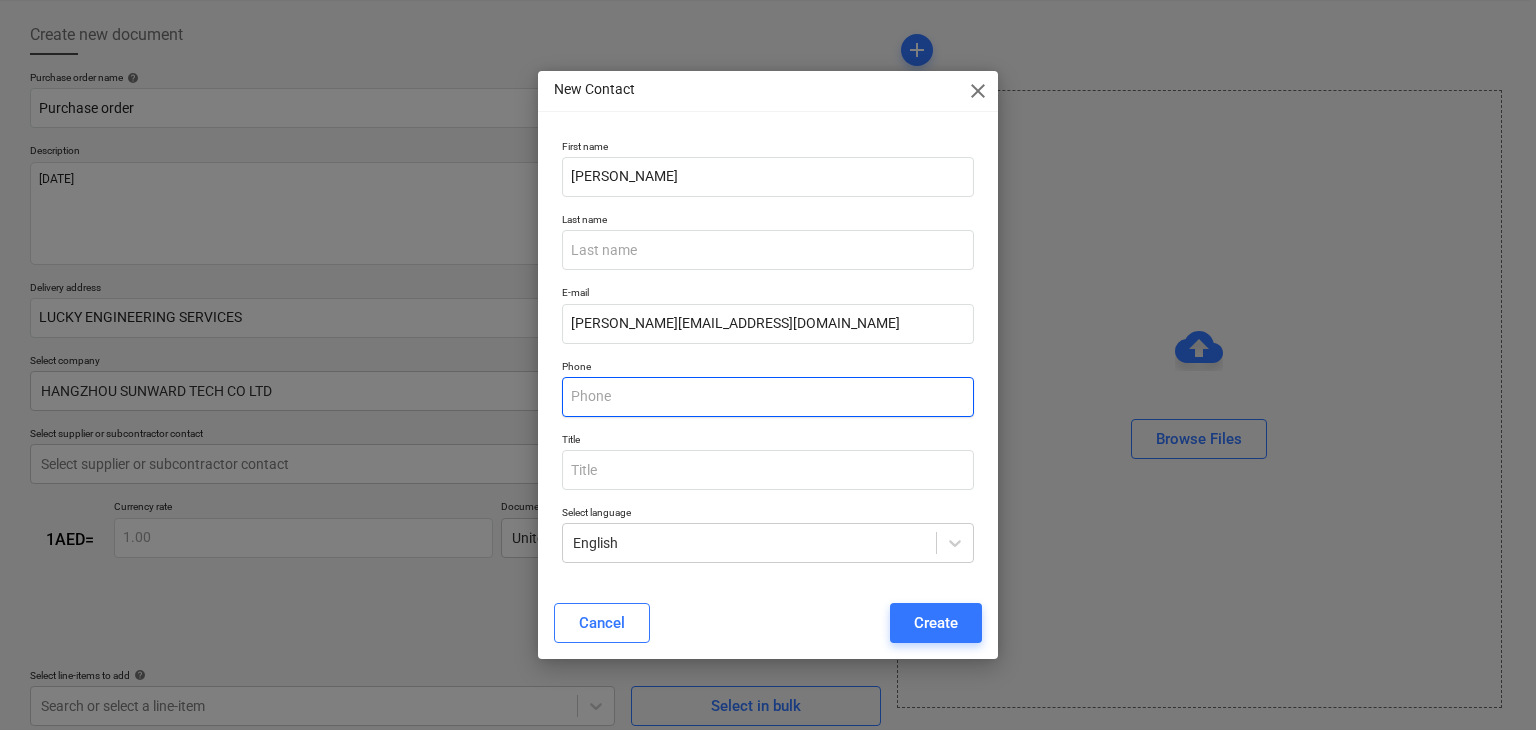 click at bounding box center [768, 397] 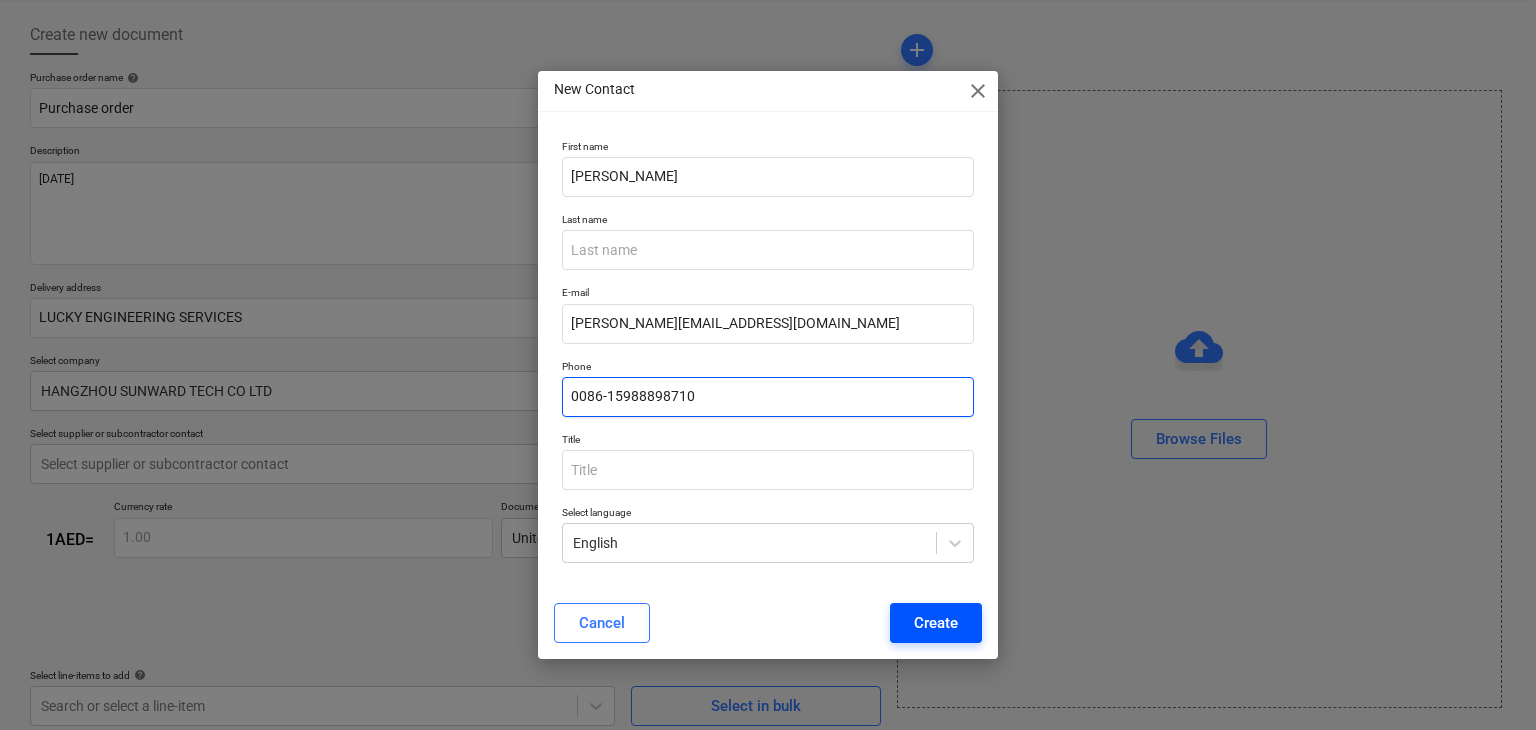 type on "0086-15988898710" 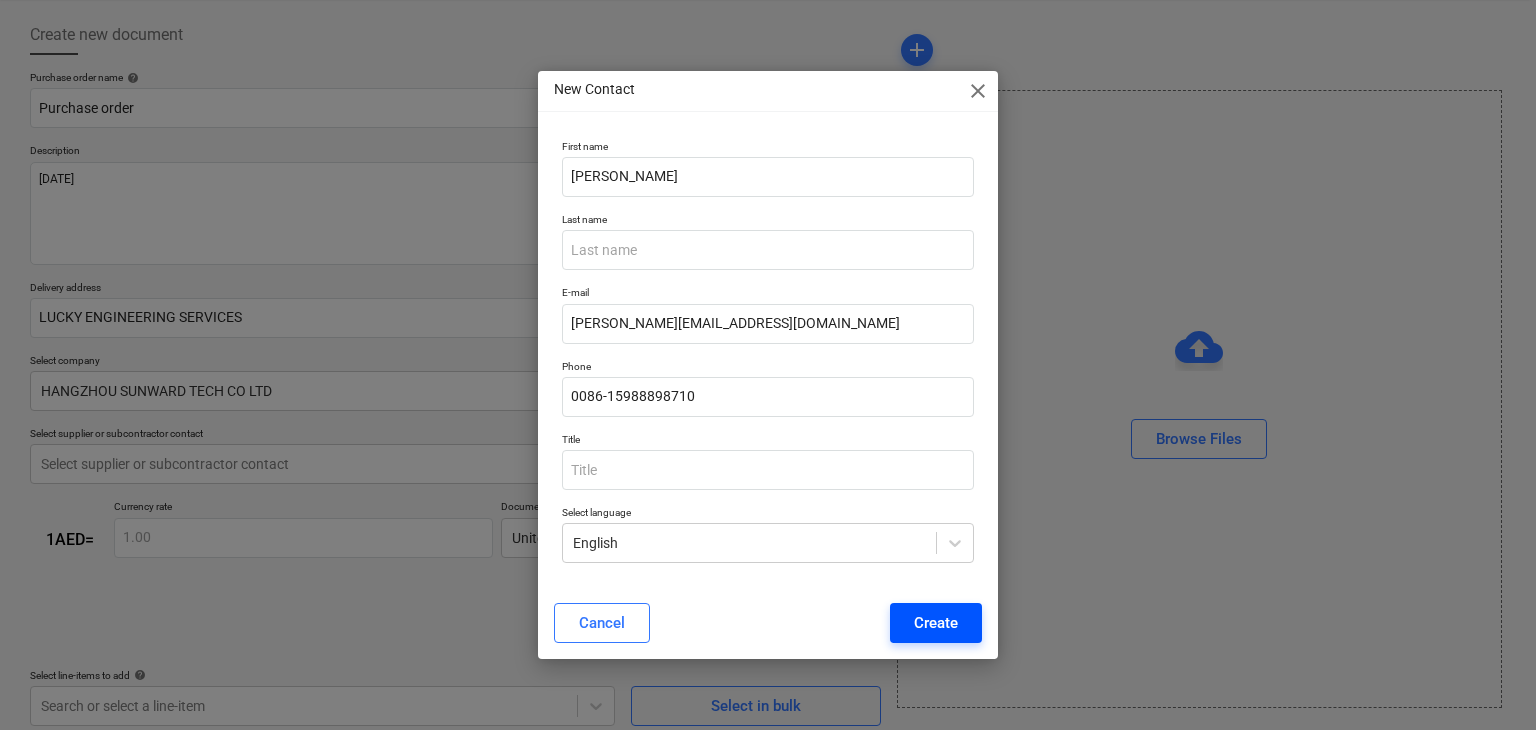 click on "Create" at bounding box center (936, 623) 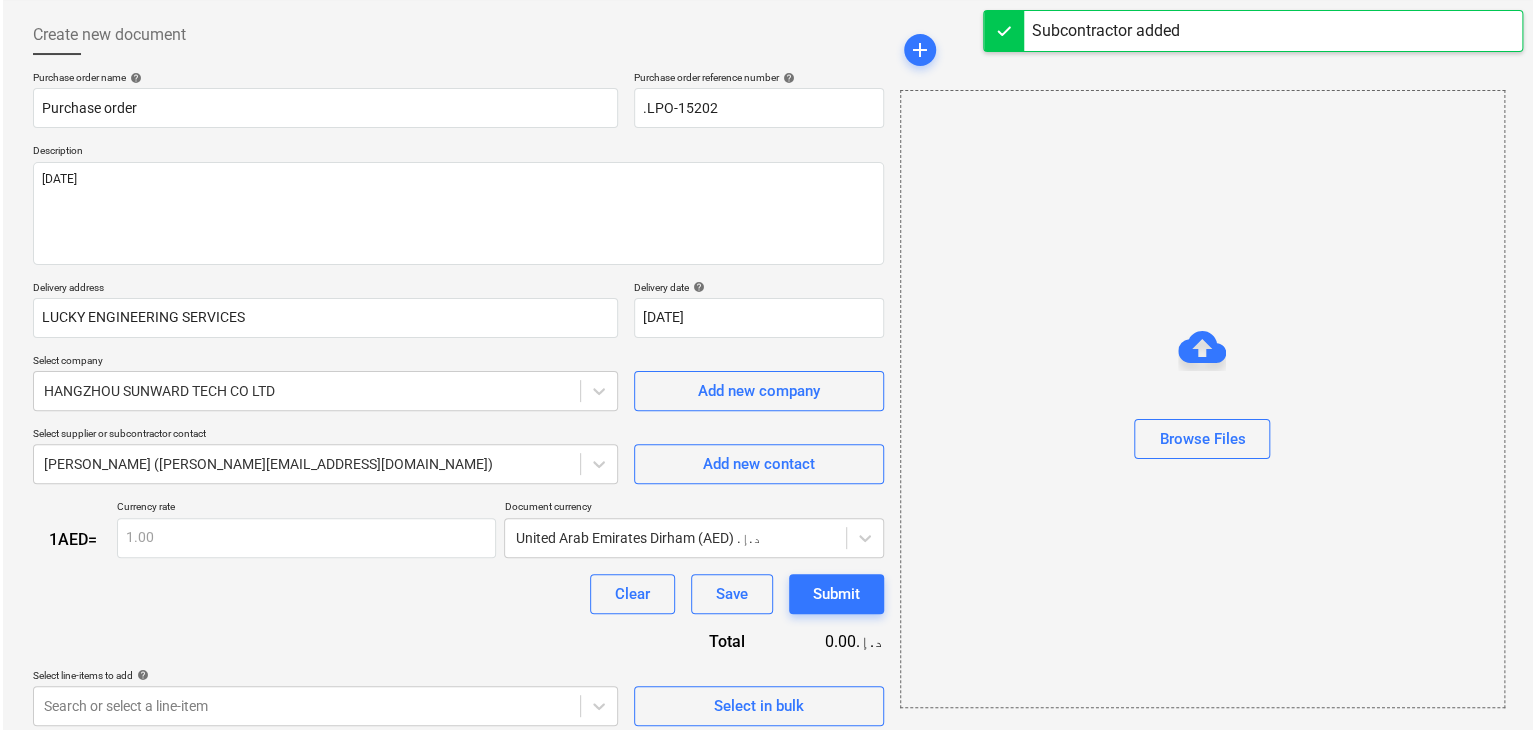 scroll, scrollTop: 104, scrollLeft: 0, axis: vertical 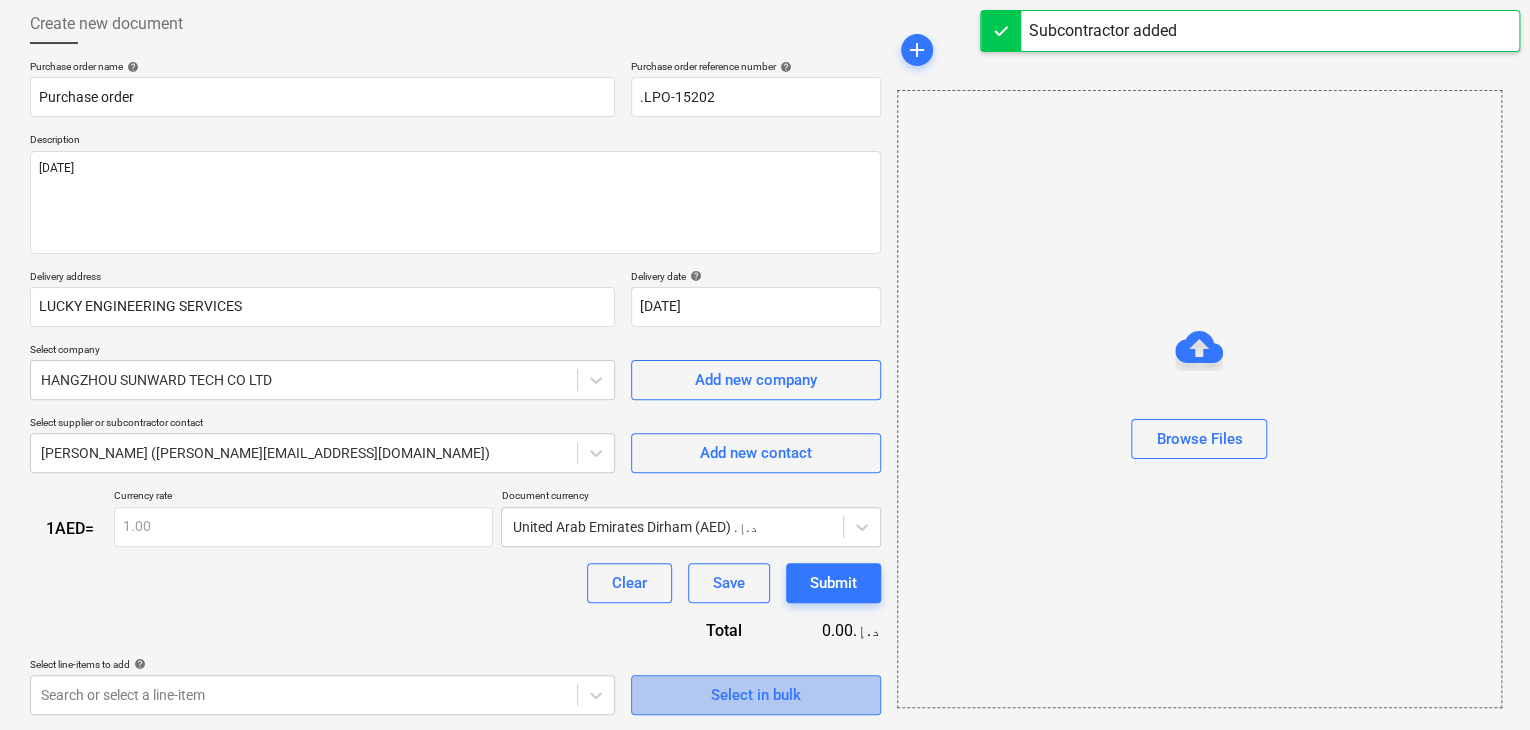 click on "Select in bulk" at bounding box center (756, 695) 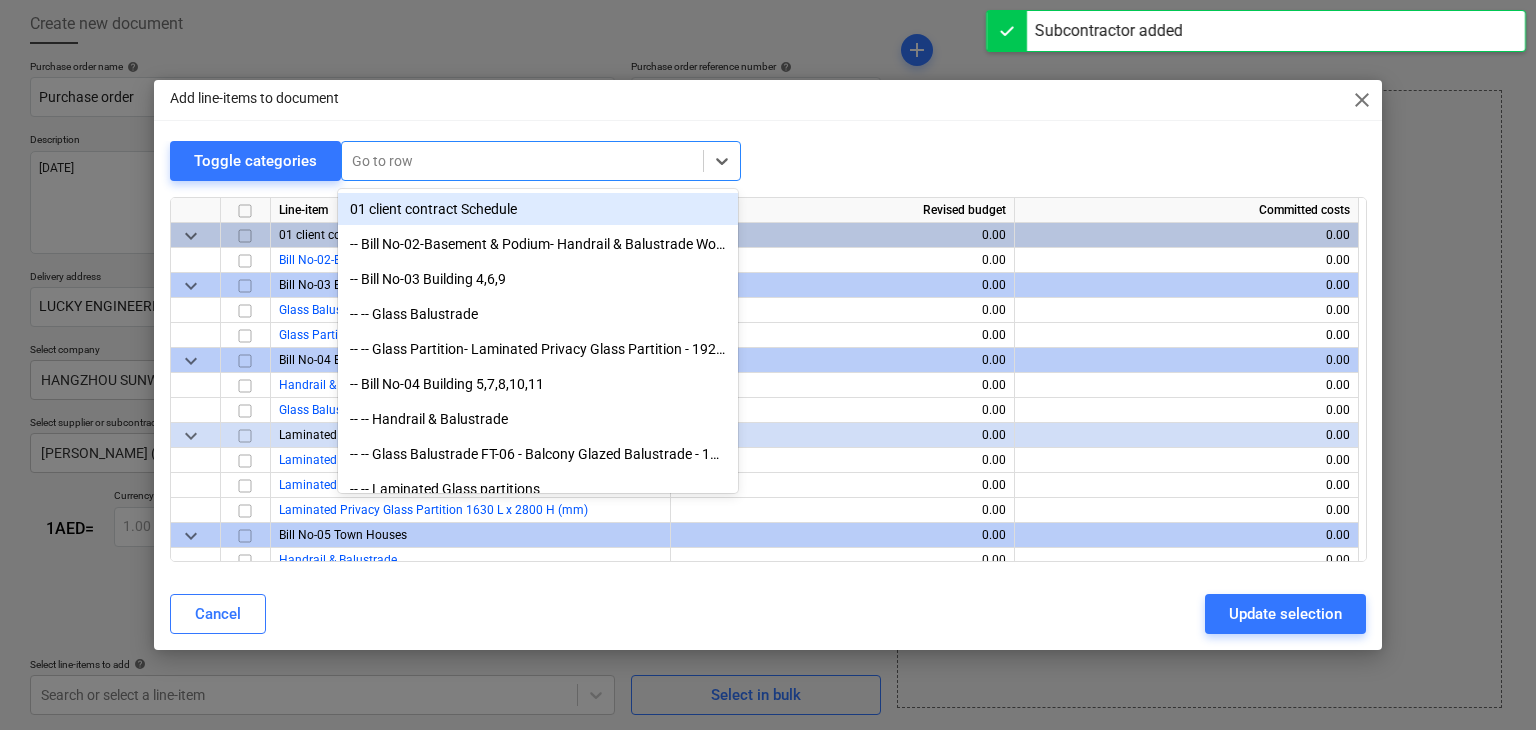 click on "Go to row" at bounding box center (541, 161) 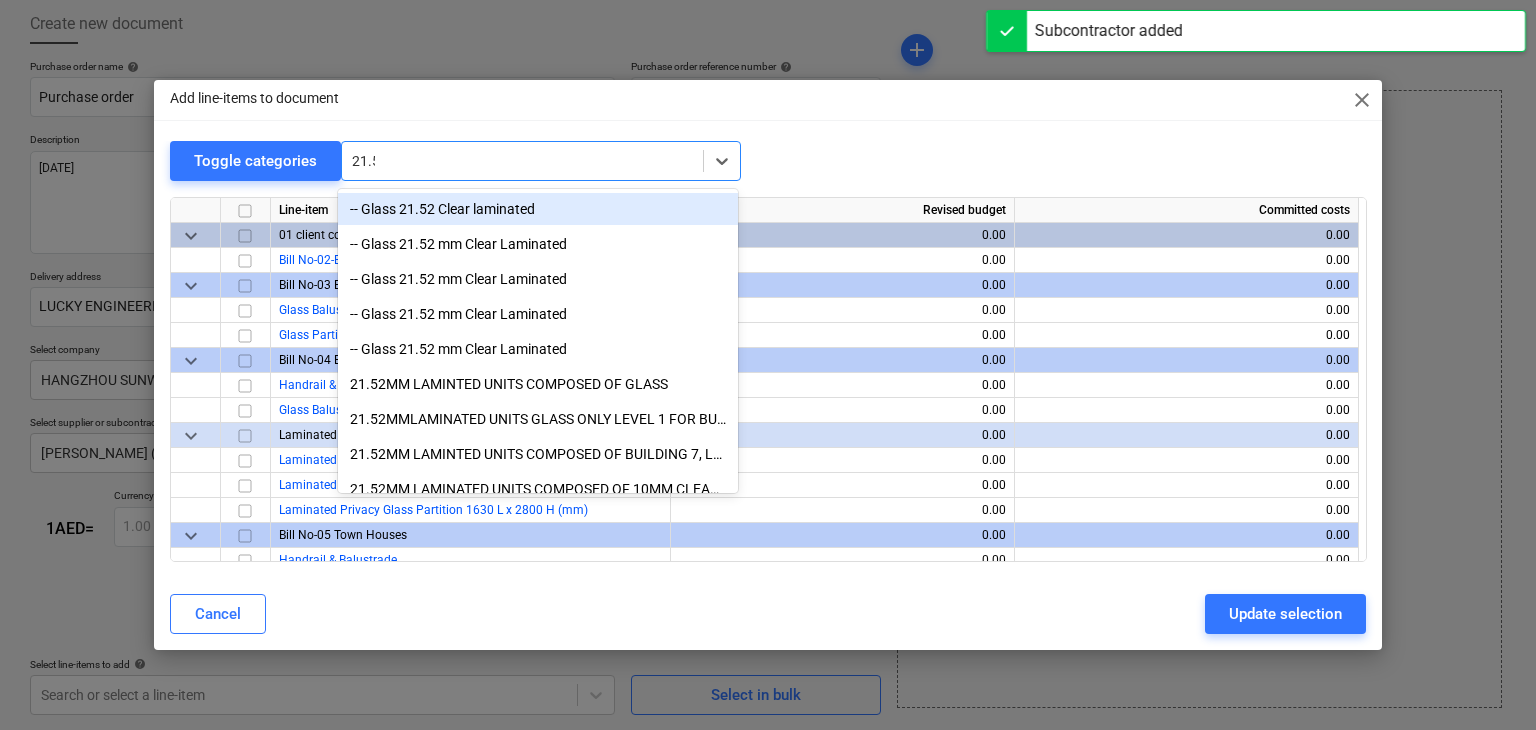 type on "21.52" 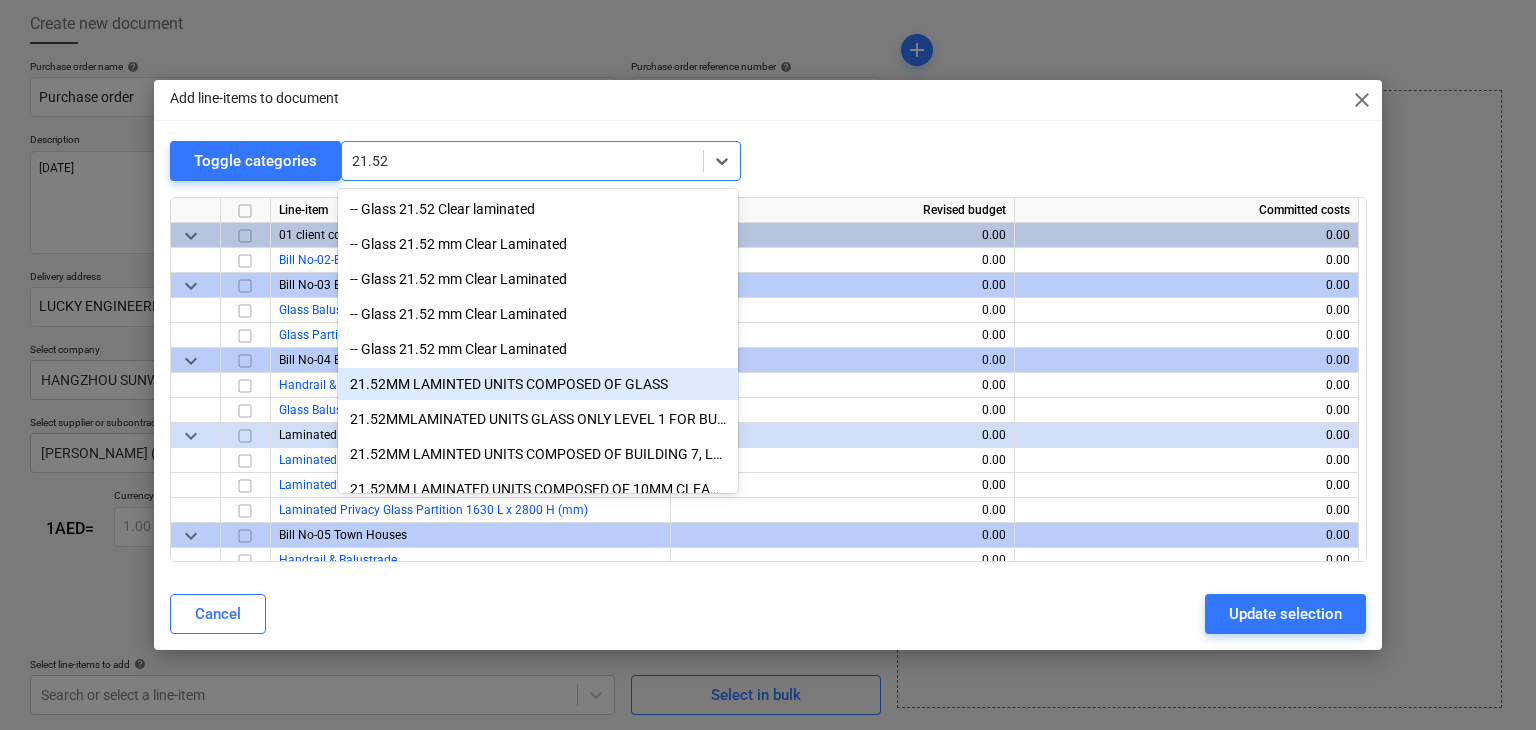 click on "21.52MM LAMINTED UNITS COMPOSED OF GLASS" at bounding box center [538, 384] 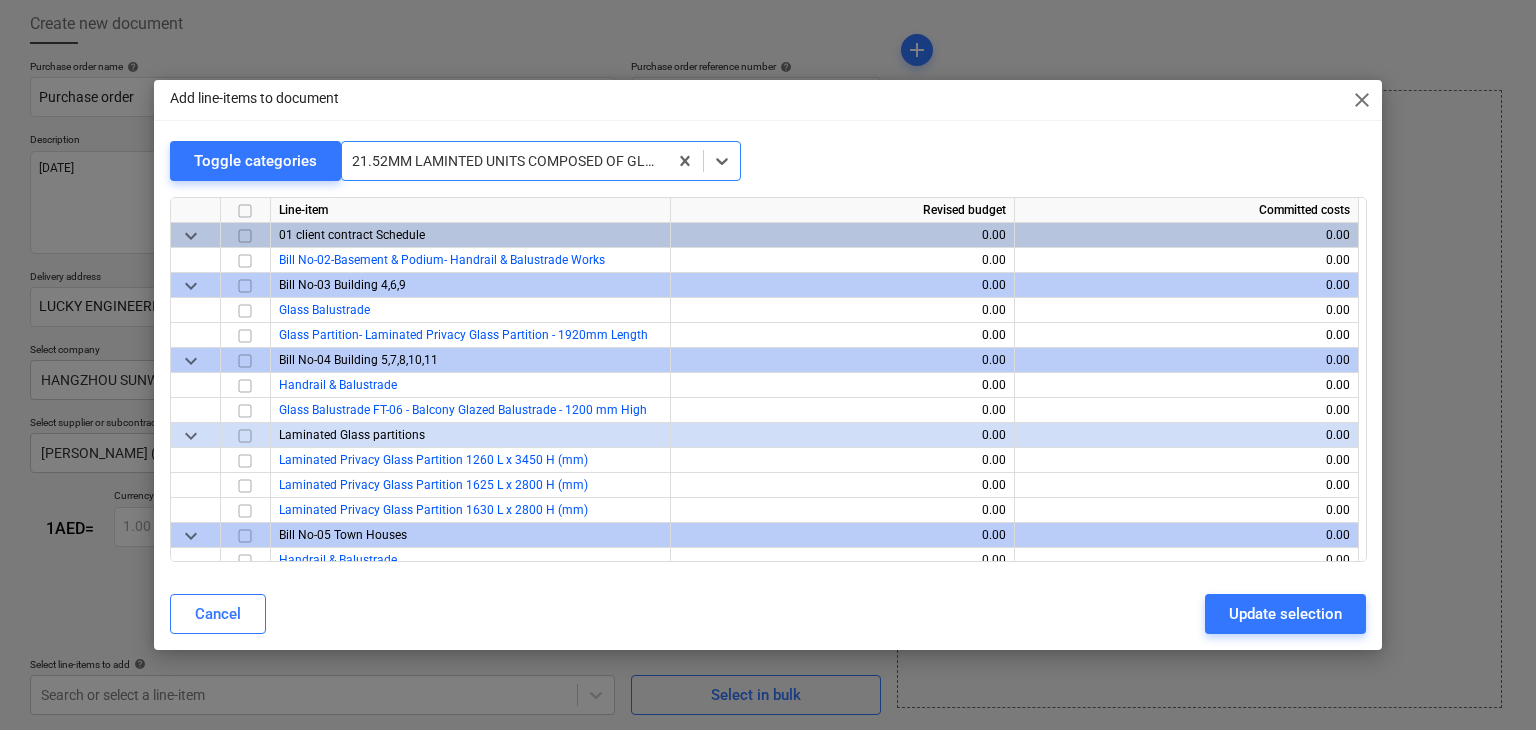 type 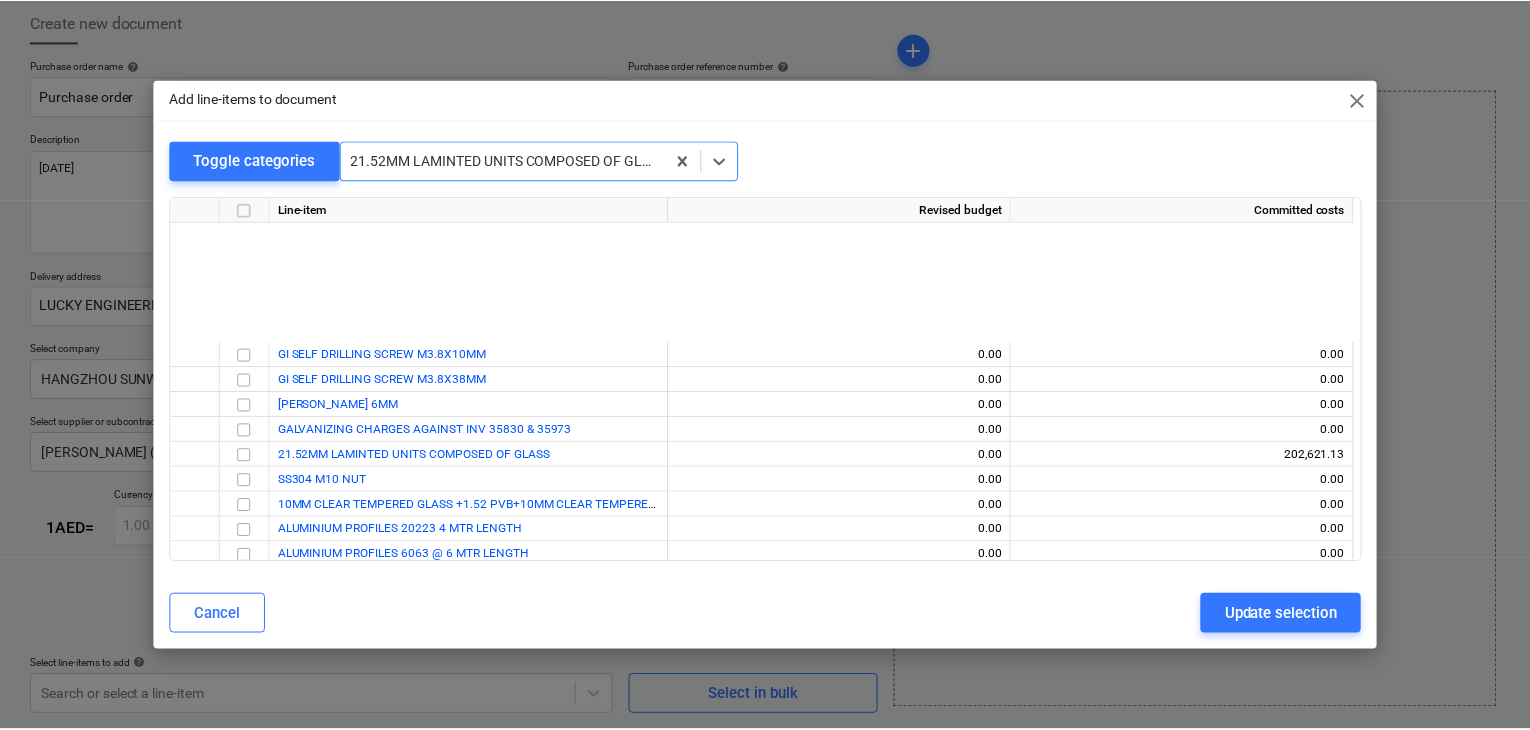 scroll, scrollTop: 5400, scrollLeft: 0, axis: vertical 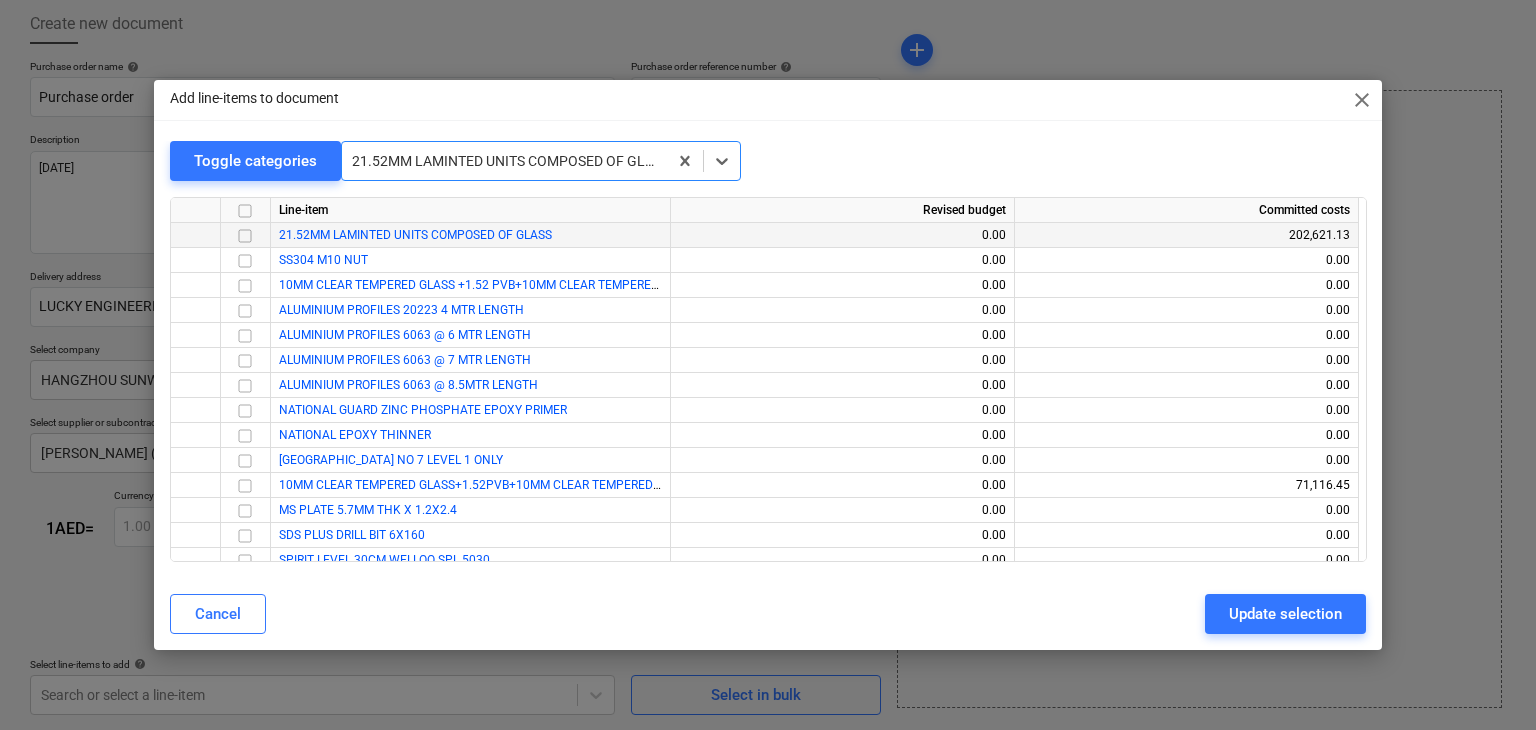 click at bounding box center (245, 236) 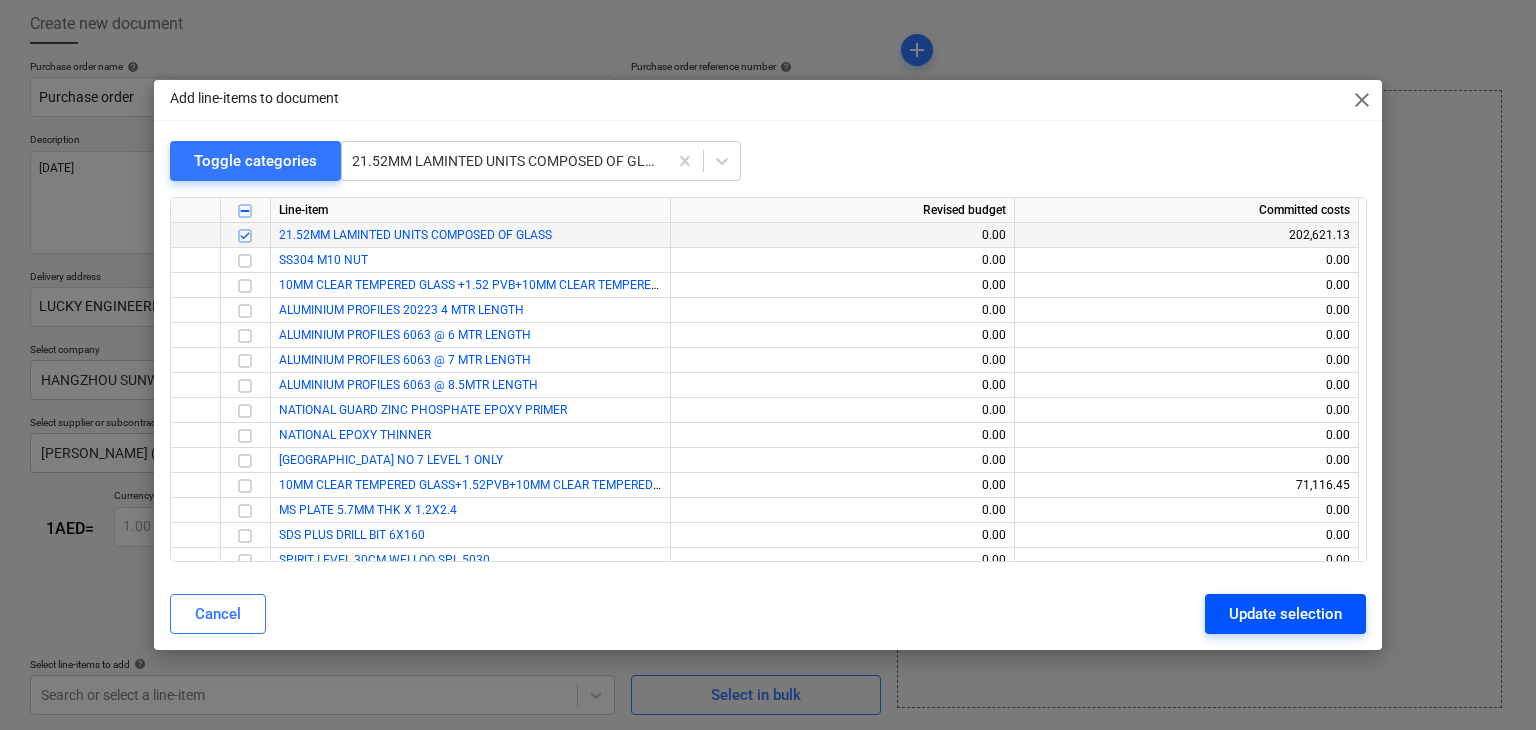 click on "Update selection" at bounding box center (1285, 614) 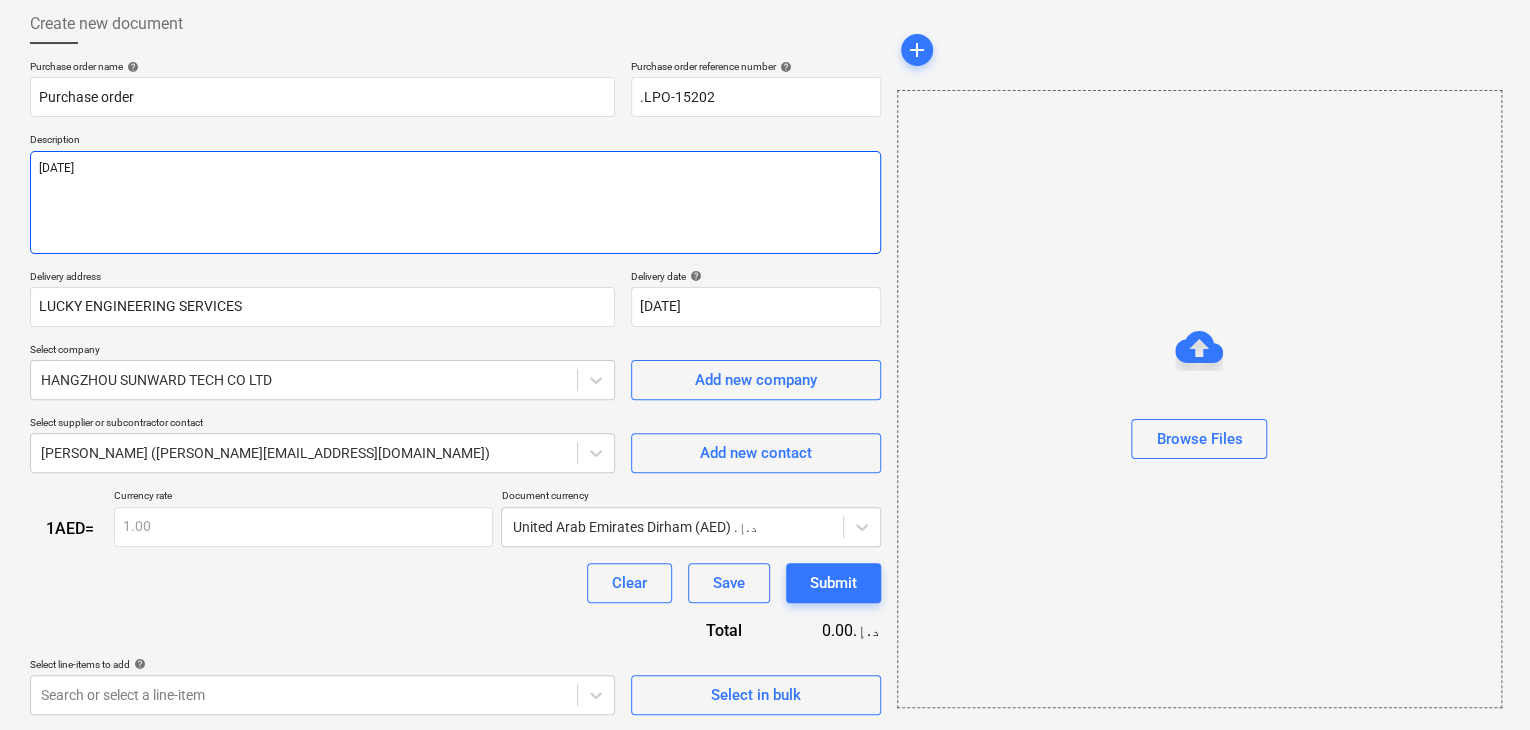 click on "[DATE]" at bounding box center (455, 202) 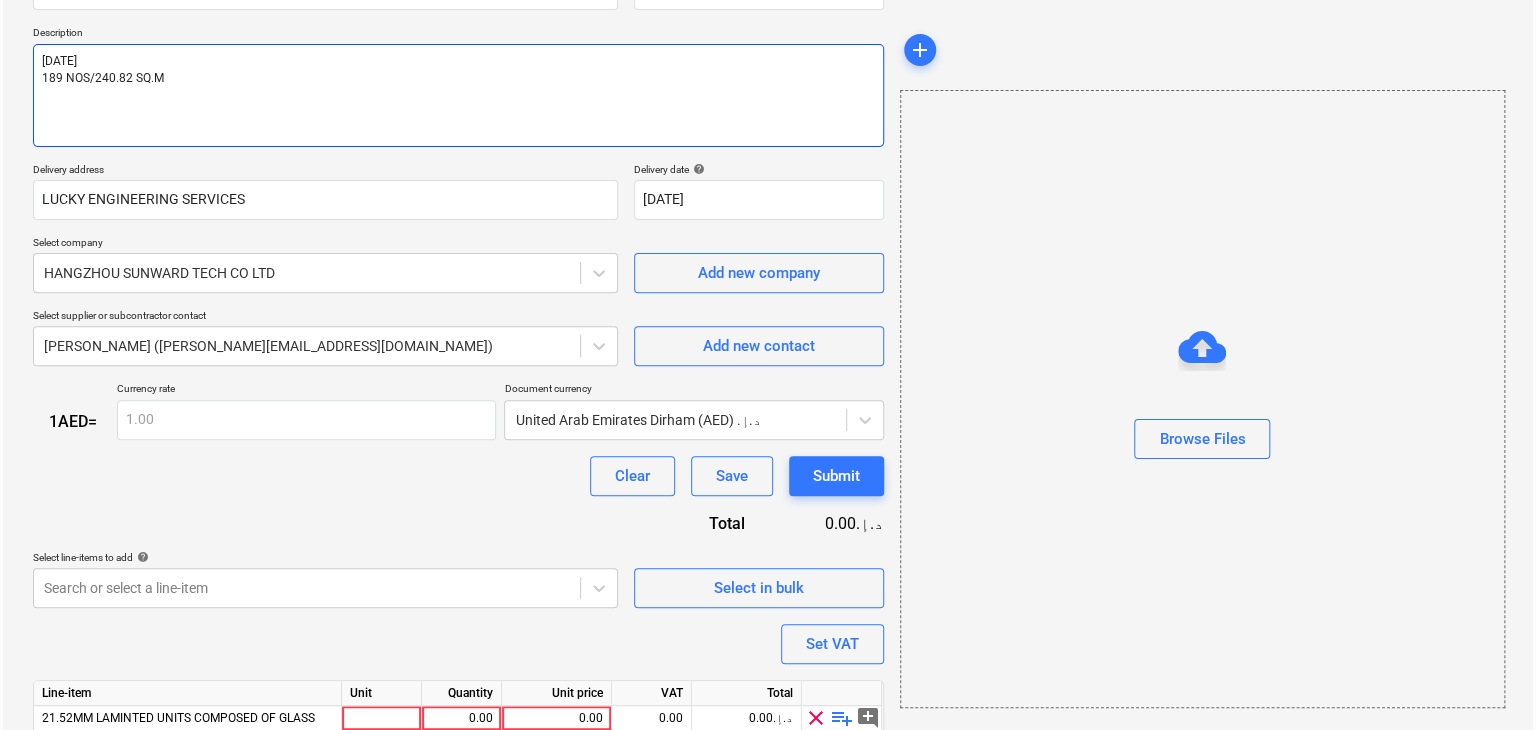 scroll, scrollTop: 292, scrollLeft: 0, axis: vertical 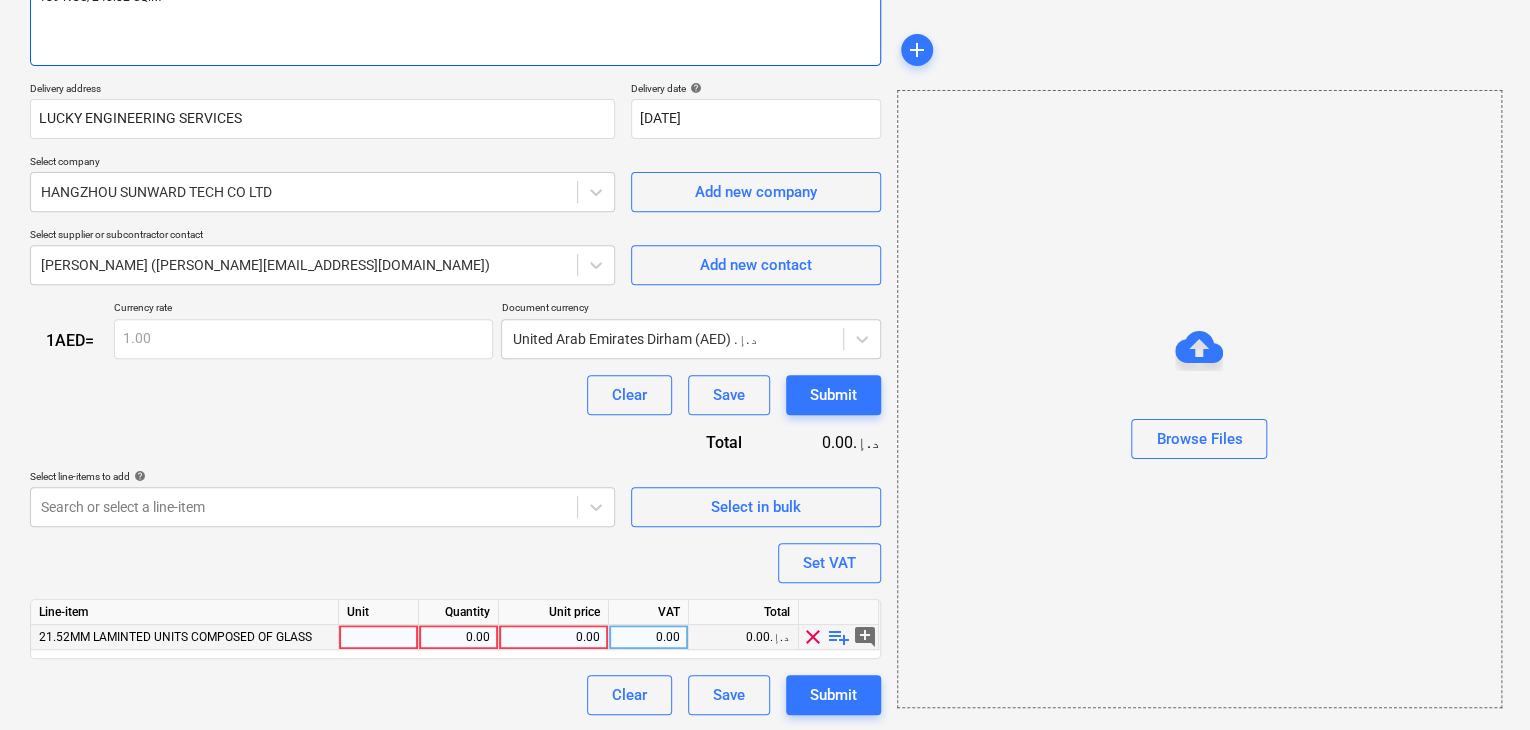type on "[DATE]
189 NOS/240.82 SQ.M" 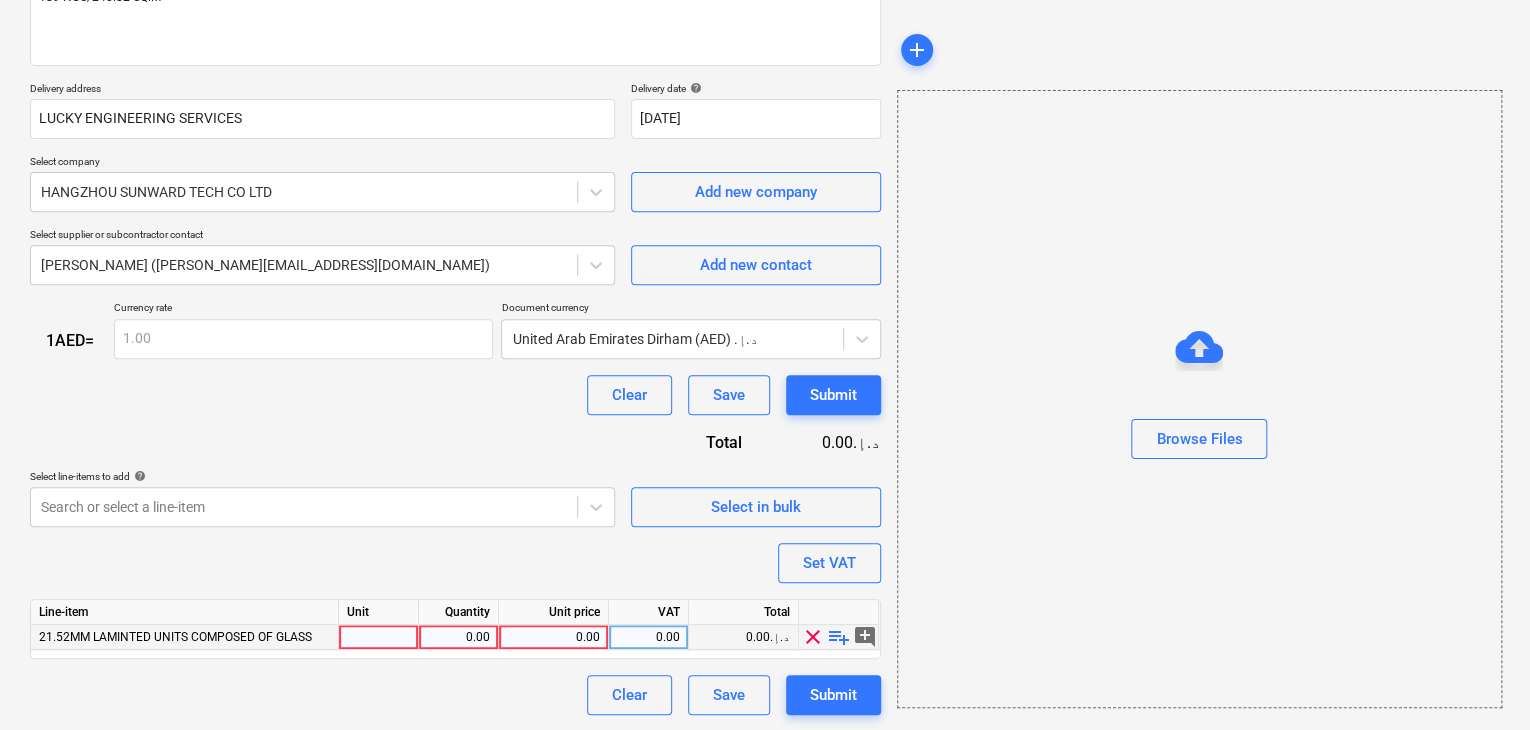 click at bounding box center [379, 637] 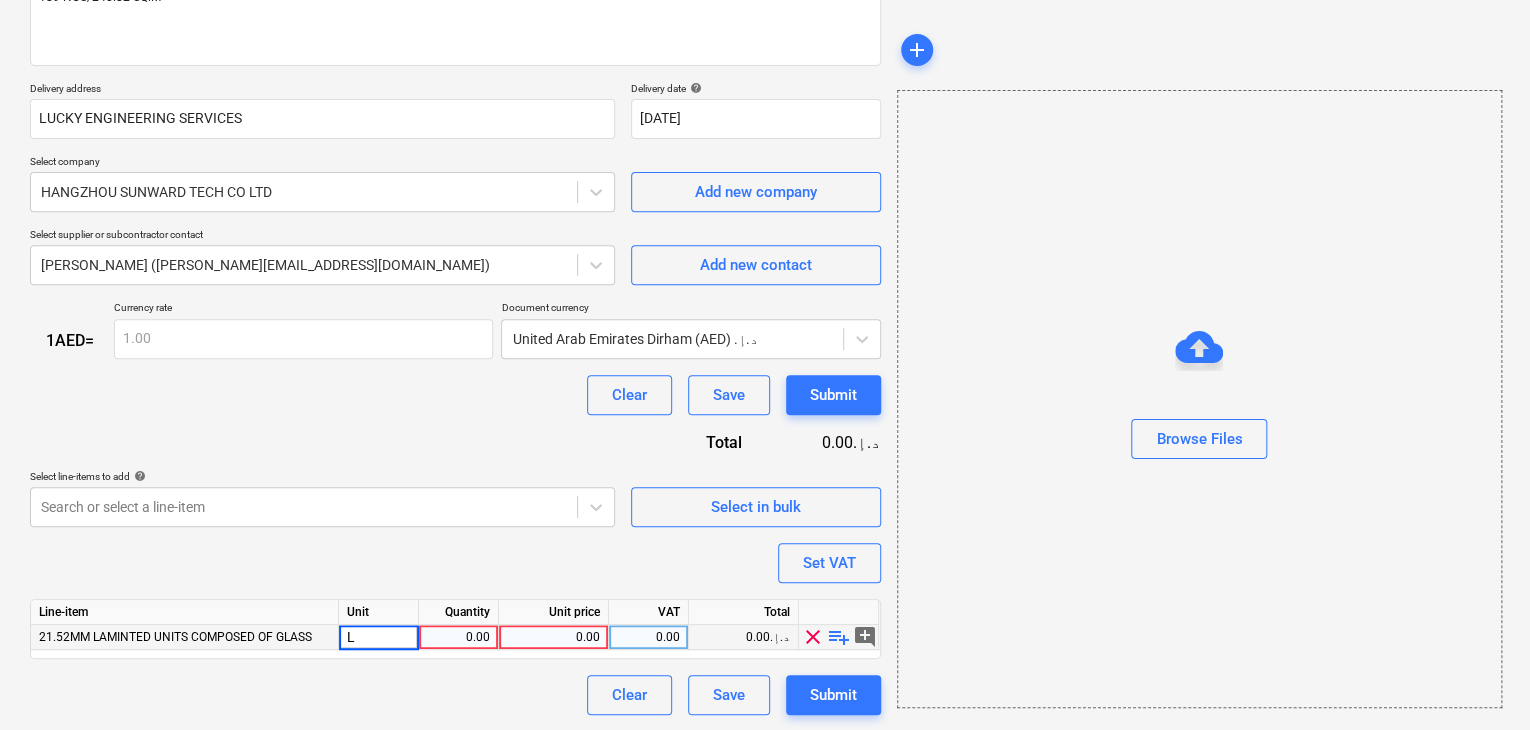 type on "LS" 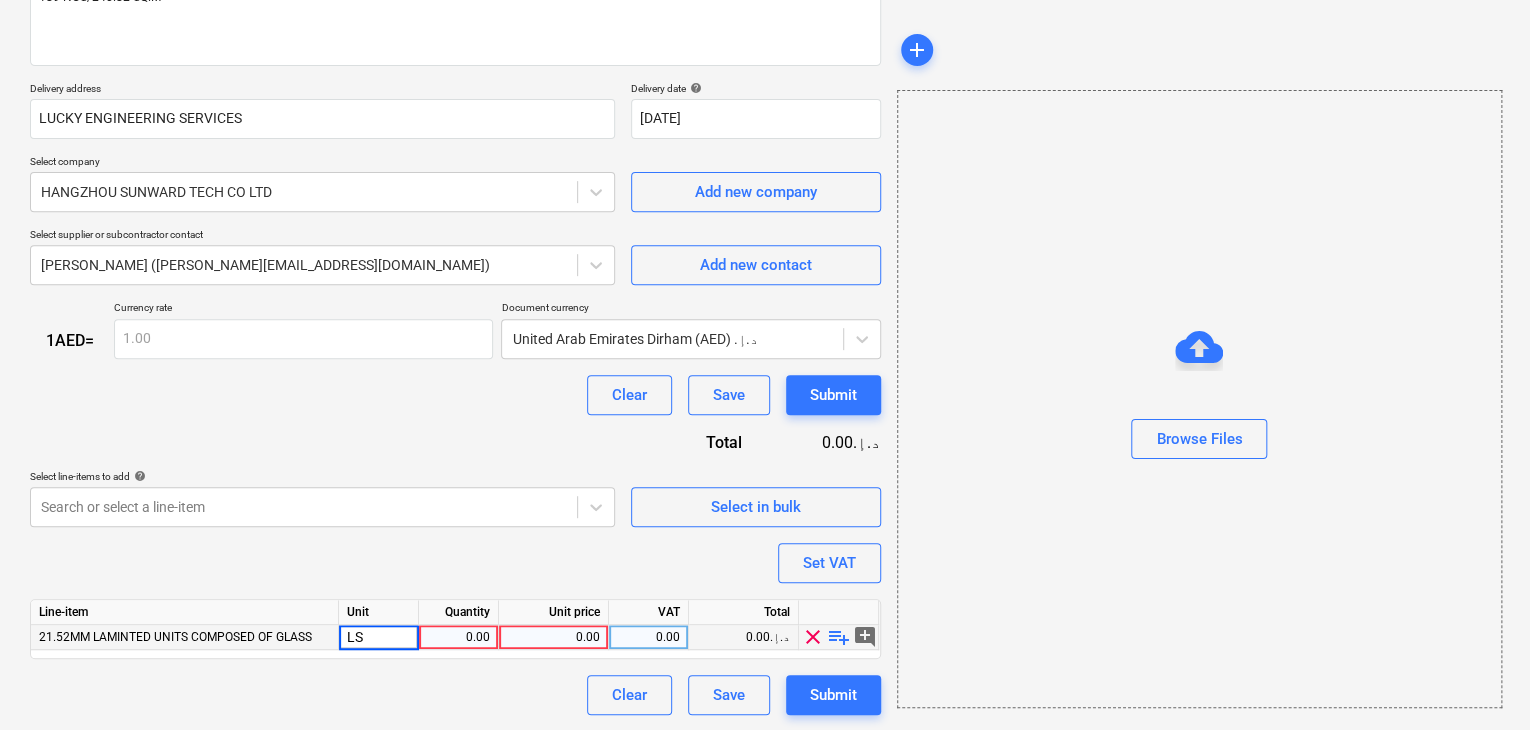 click on "0.00" at bounding box center (458, 637) 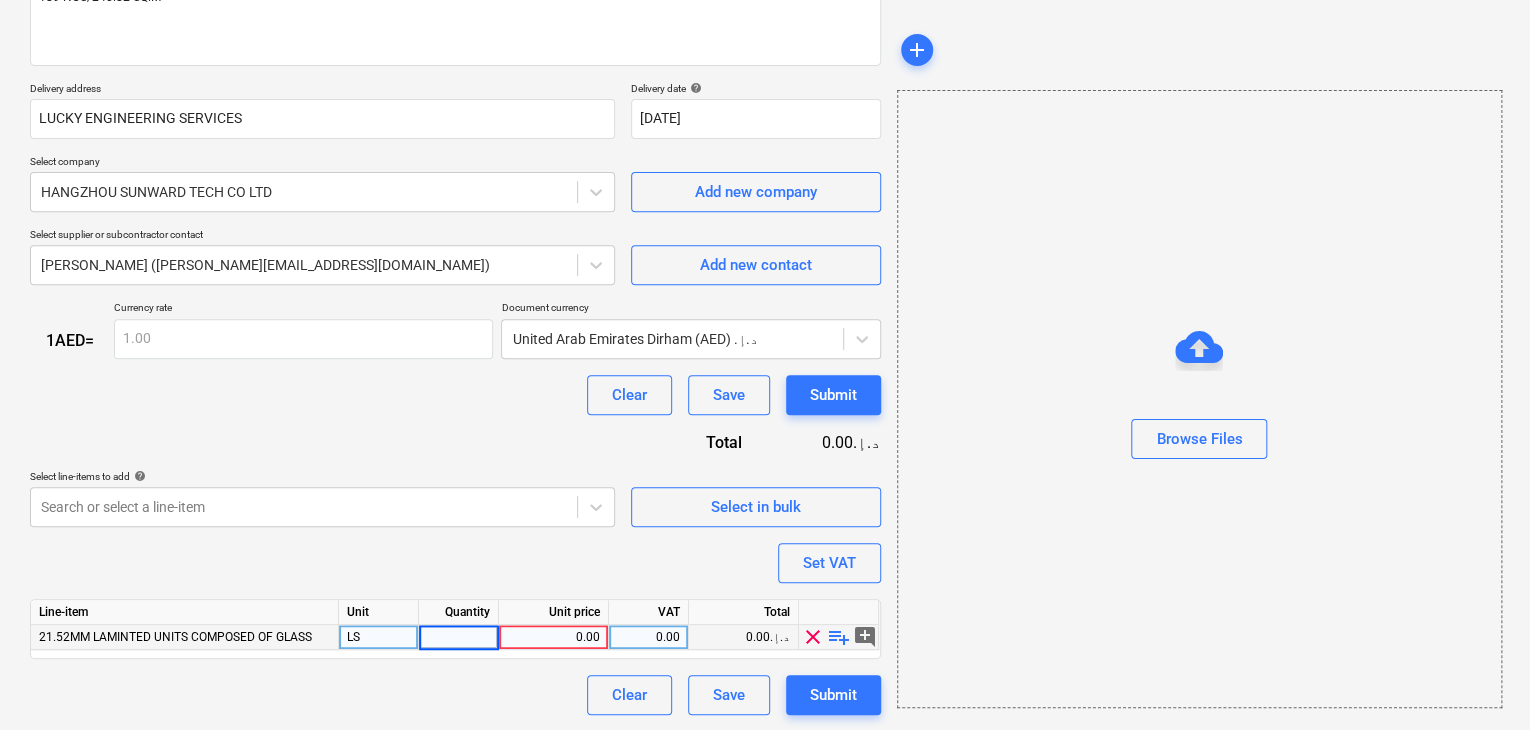 type on "1" 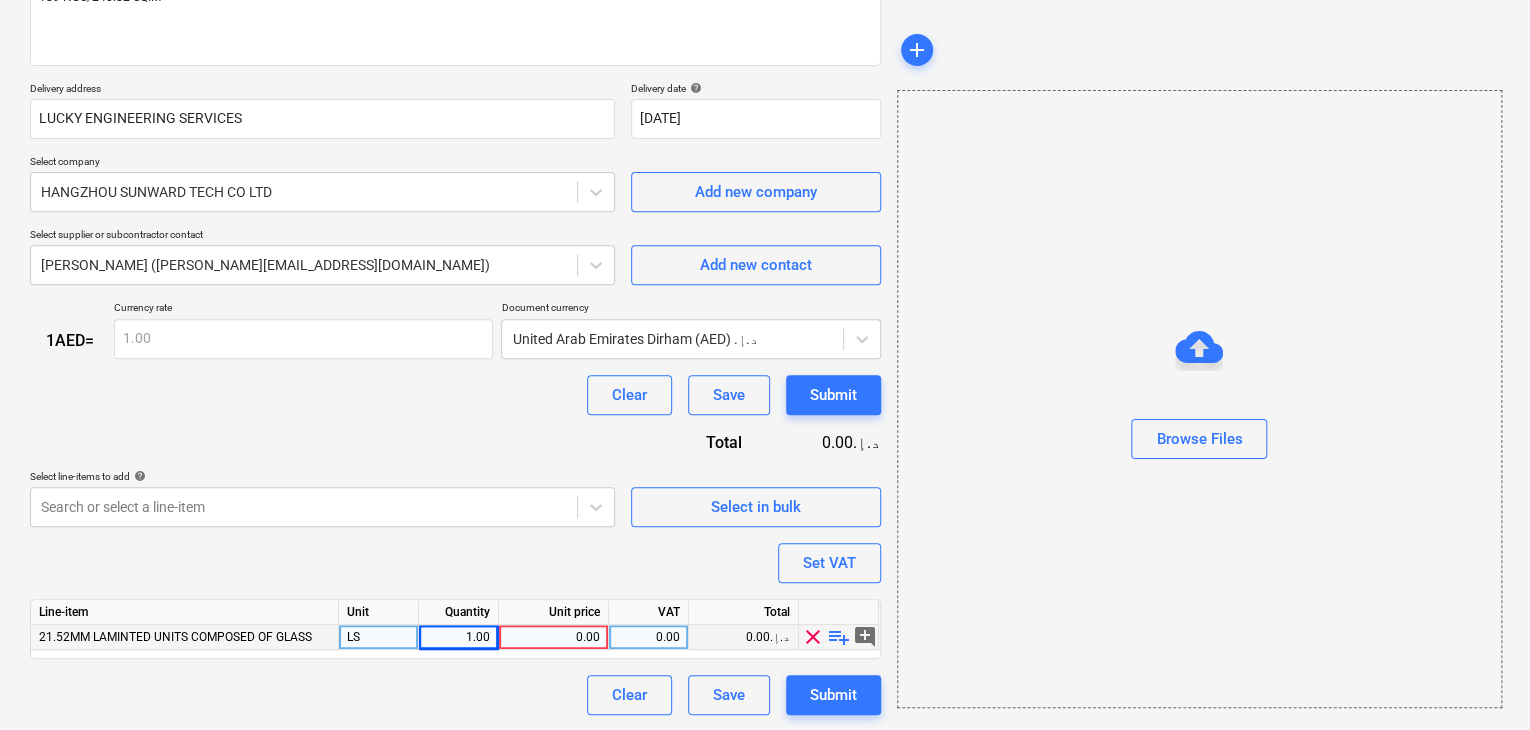 click on "0.00" at bounding box center (553, 637) 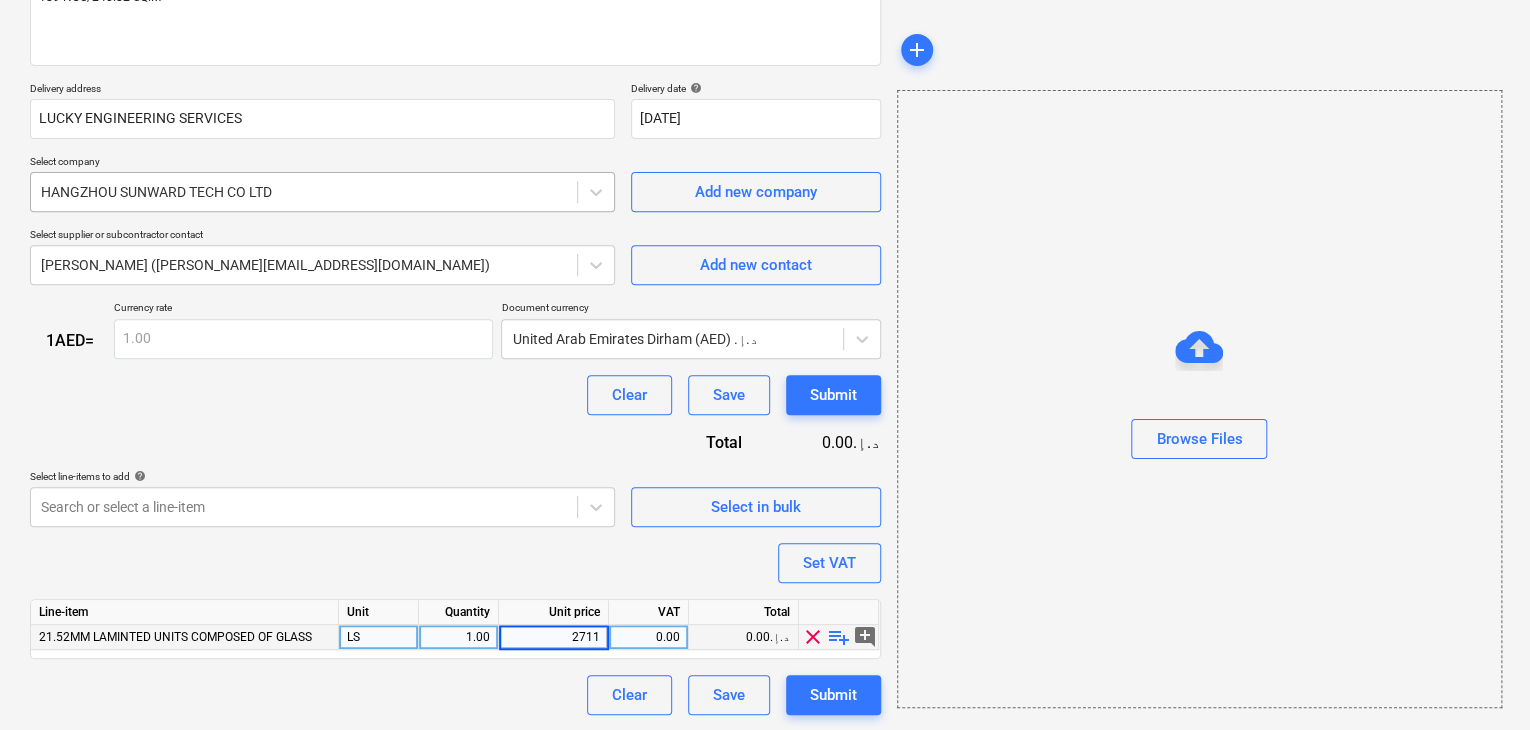type on "27113" 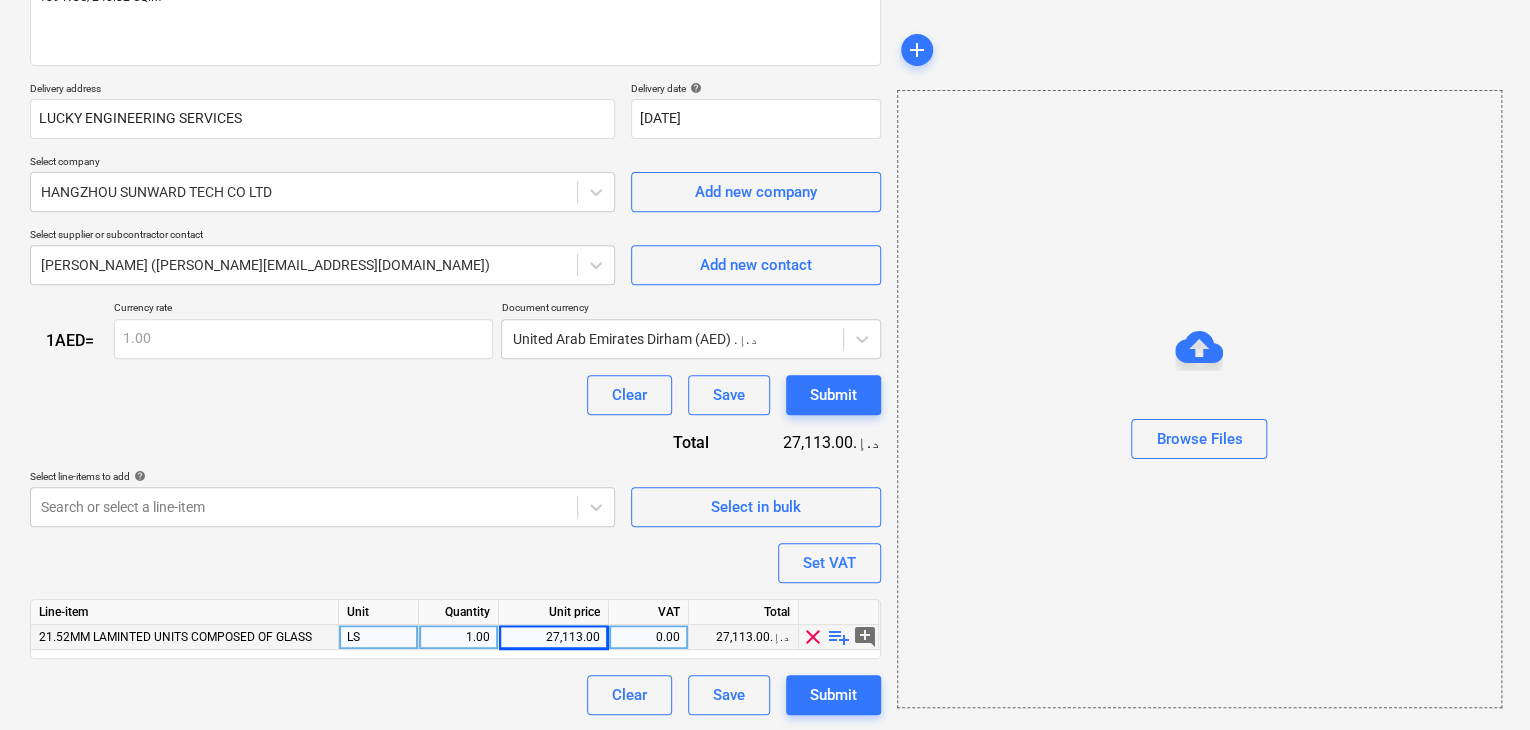 click on "27,113.00" at bounding box center (553, 637) 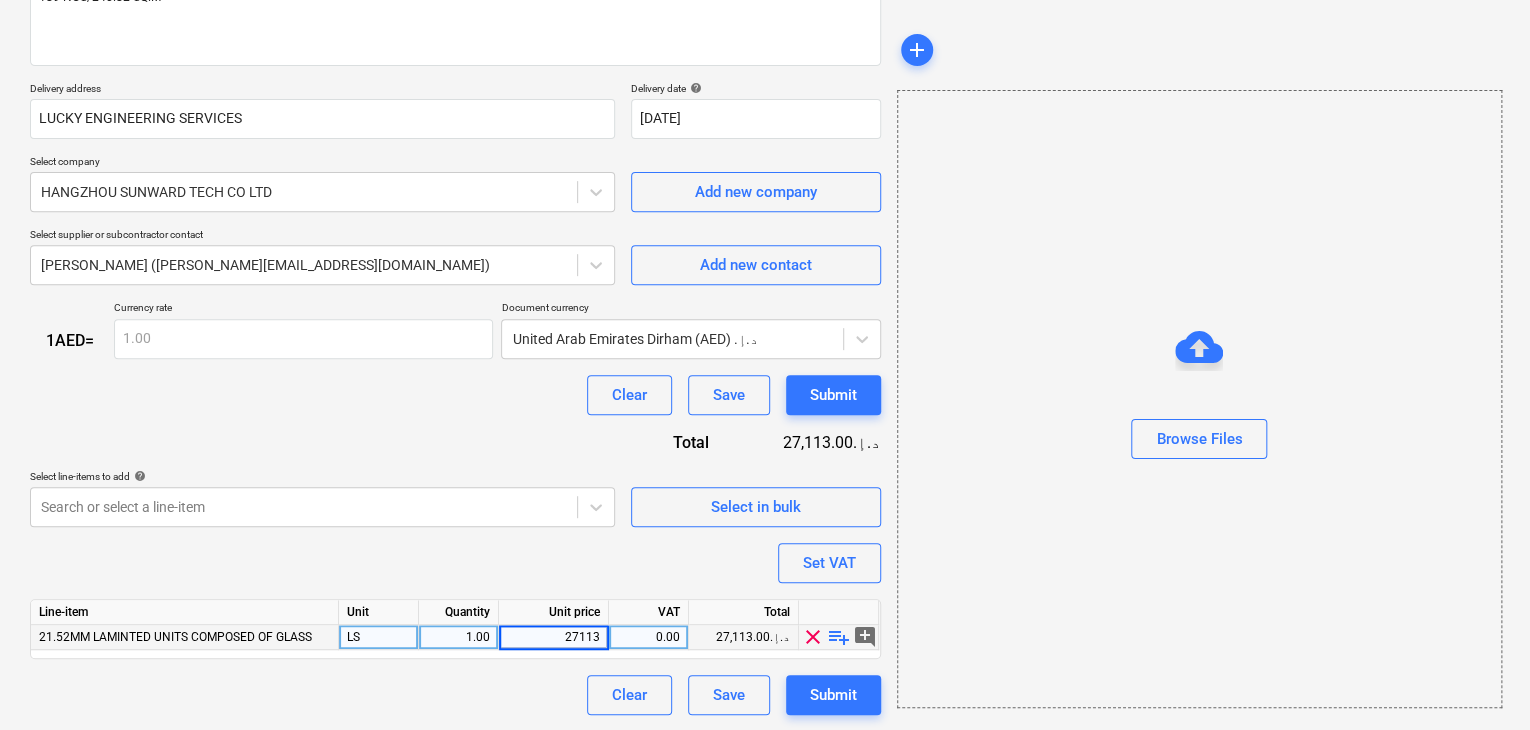 click on "27113" at bounding box center [553, 637] 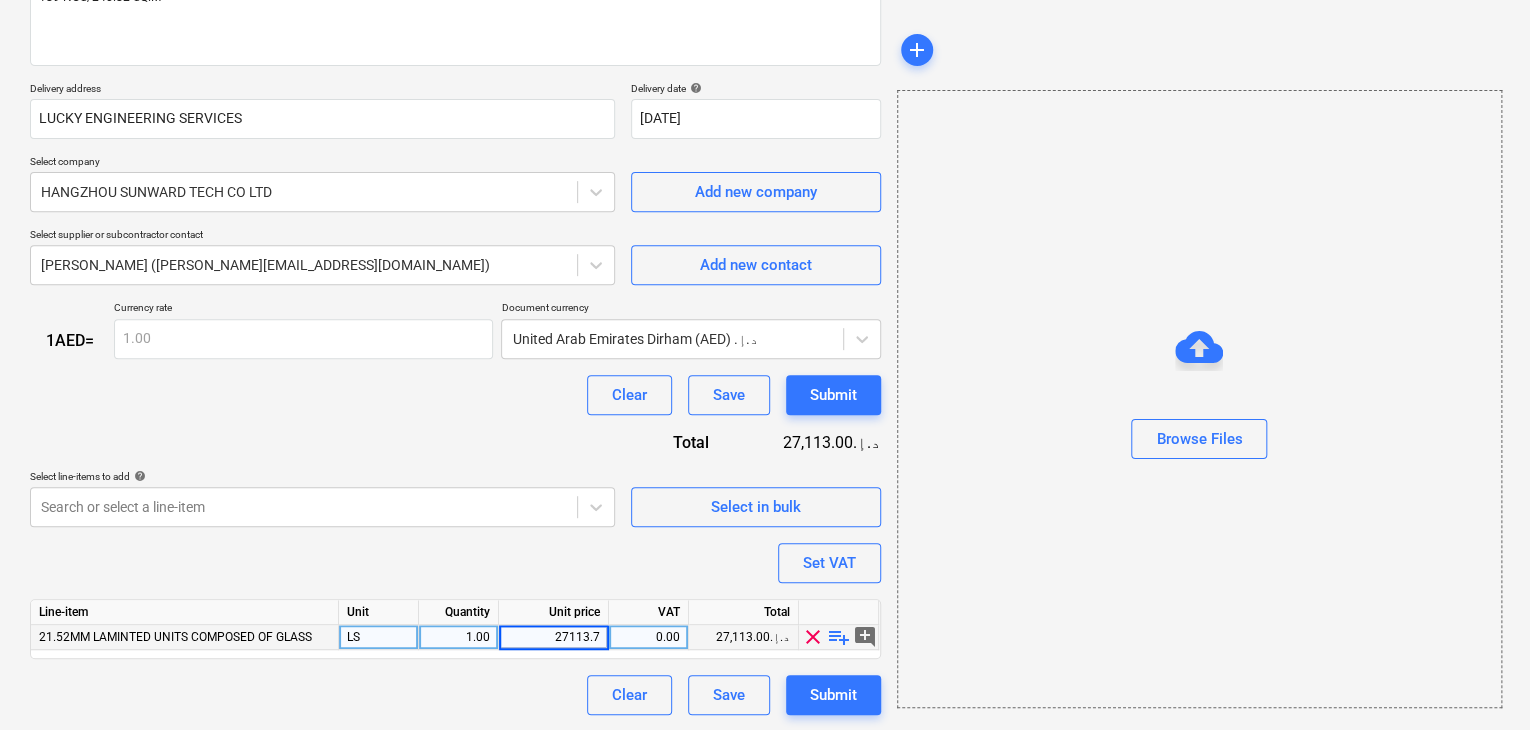 type on "27113.77" 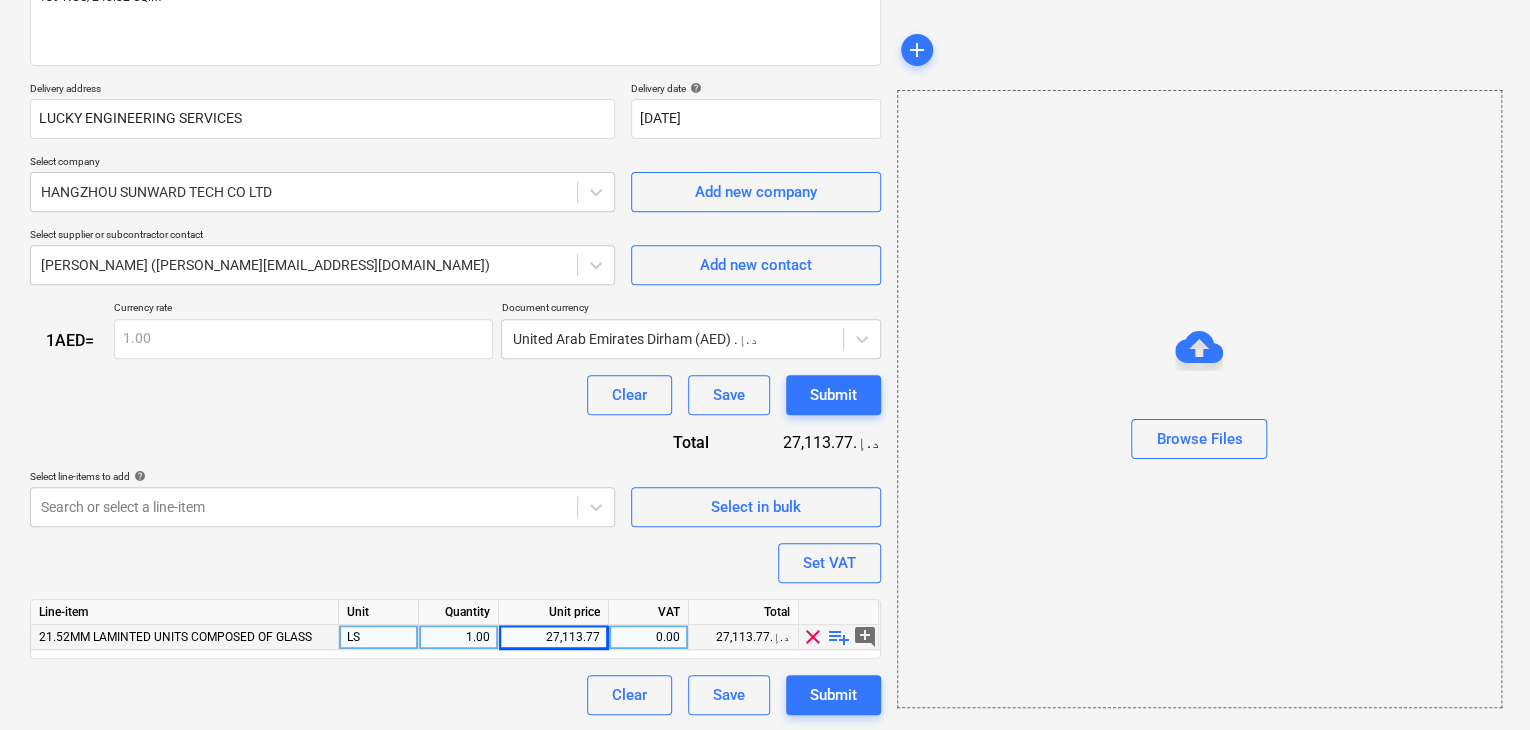 drag, startPoint x: 992, startPoint y: 561, endPoint x: 980, endPoint y: 545, distance: 20 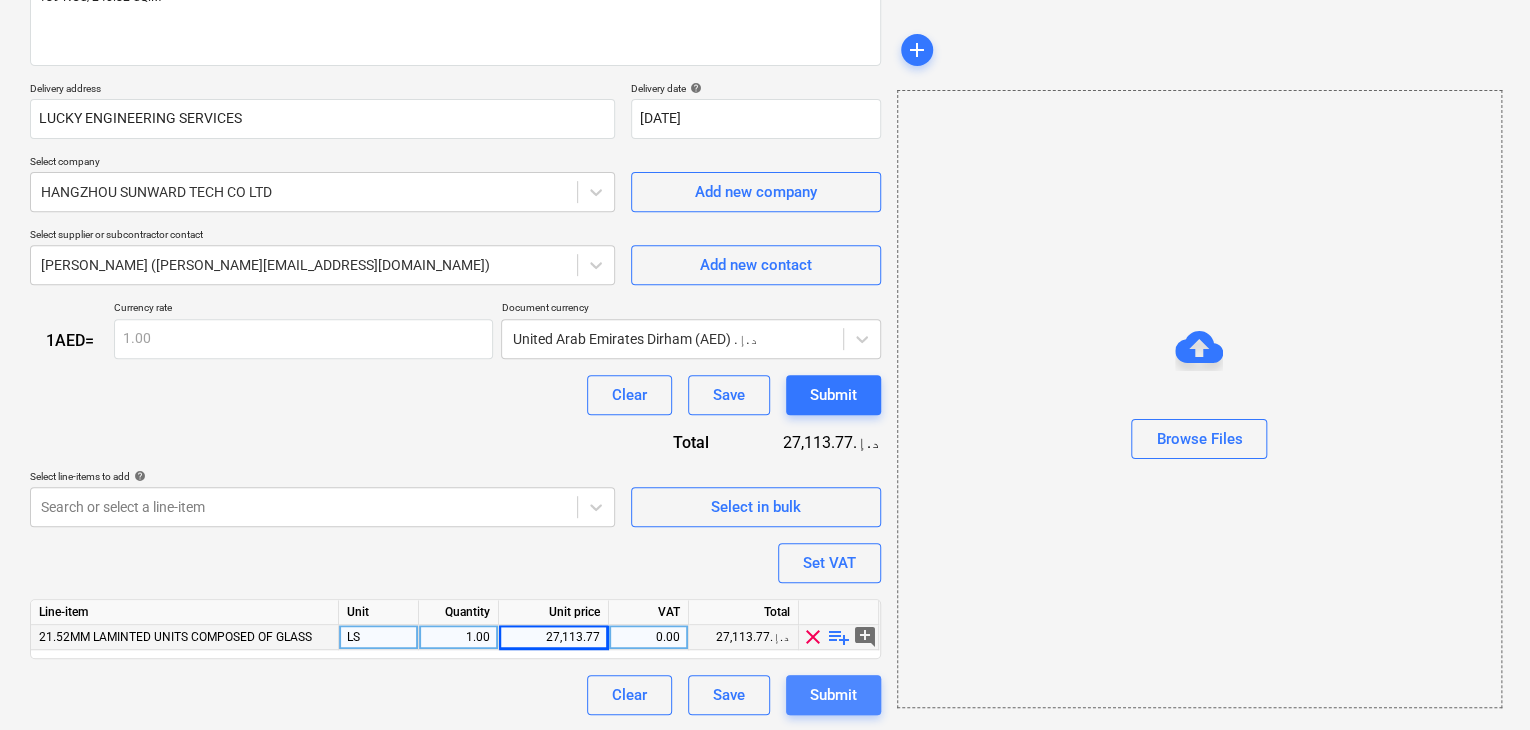 click on "Submit" at bounding box center [833, 695] 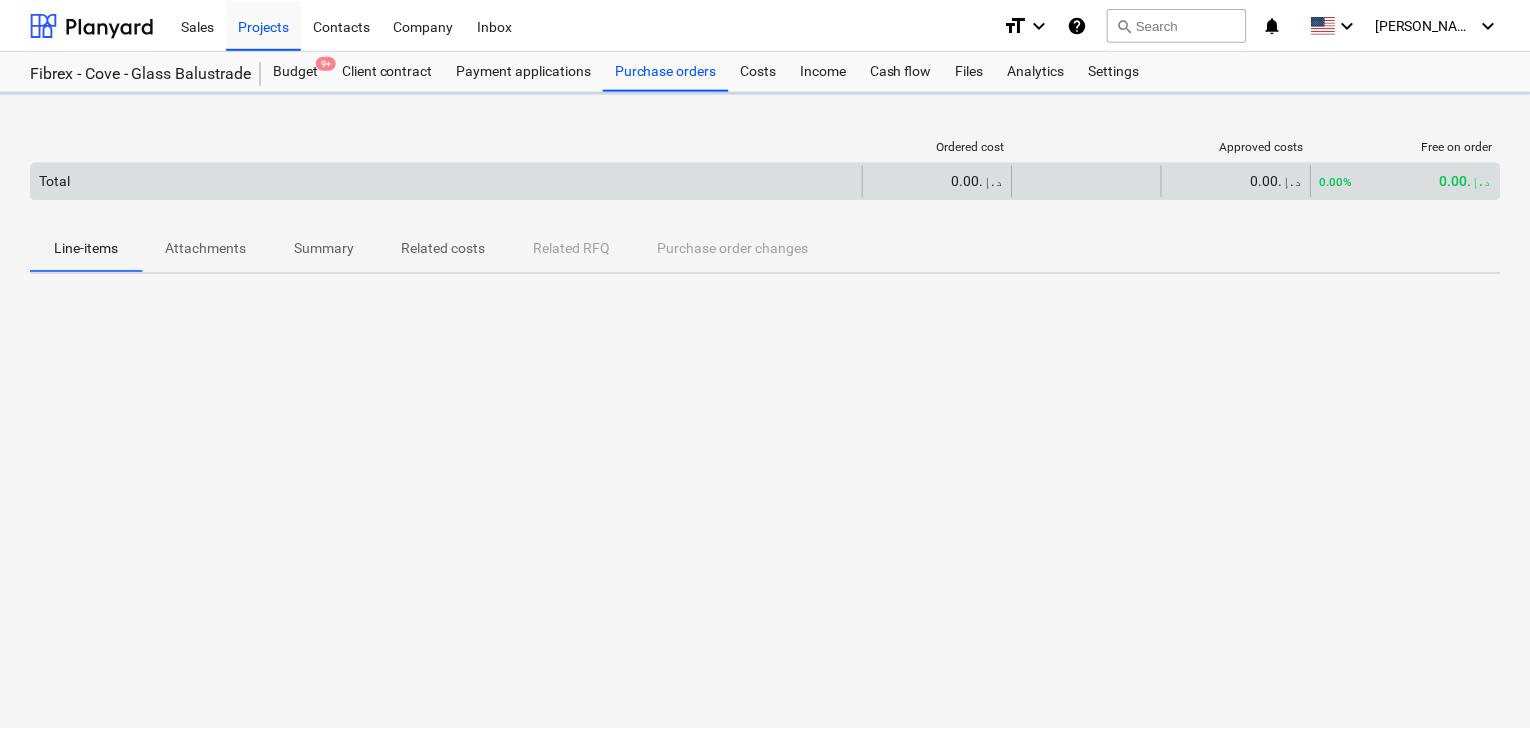 scroll, scrollTop: 0, scrollLeft: 0, axis: both 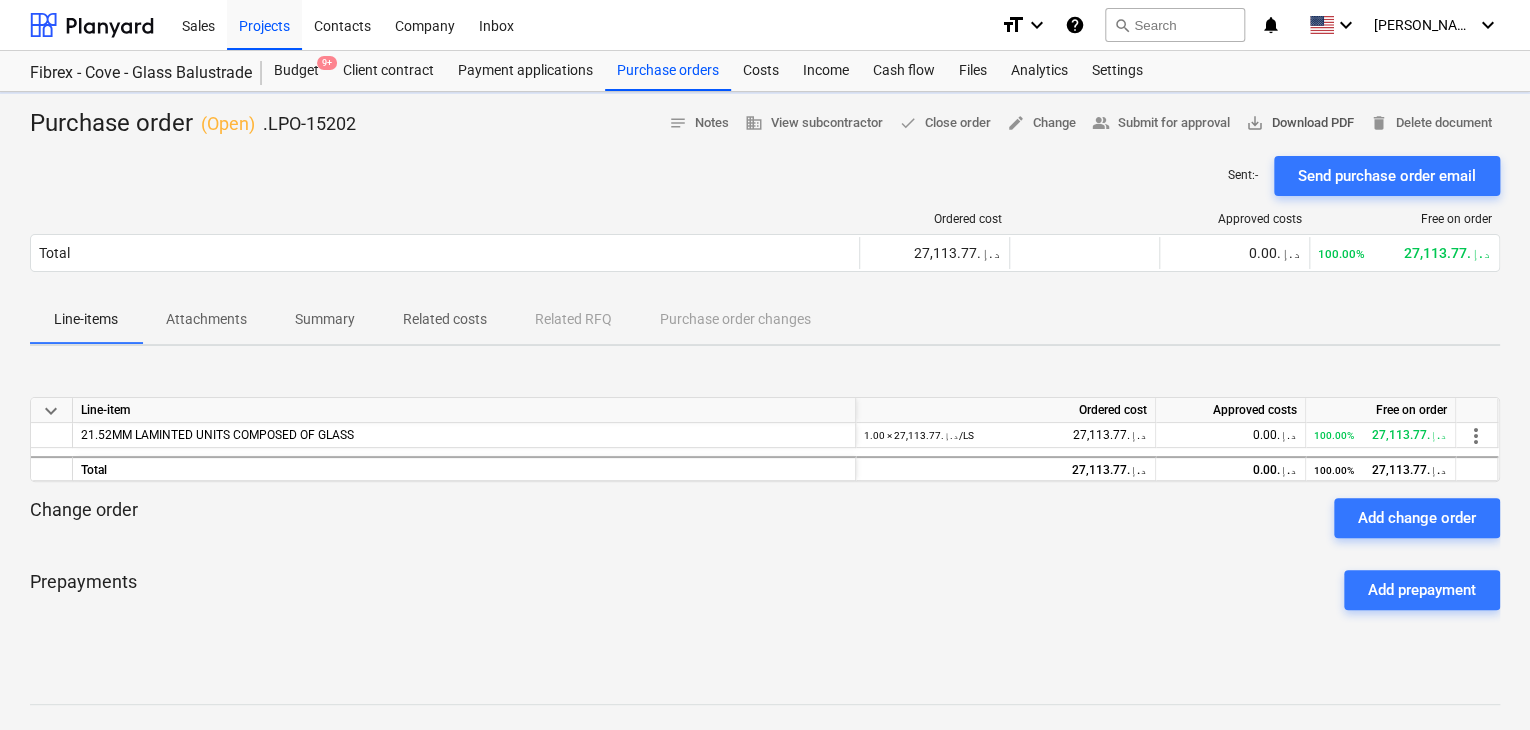 click on "save_alt Download PDF" at bounding box center (1300, 123) 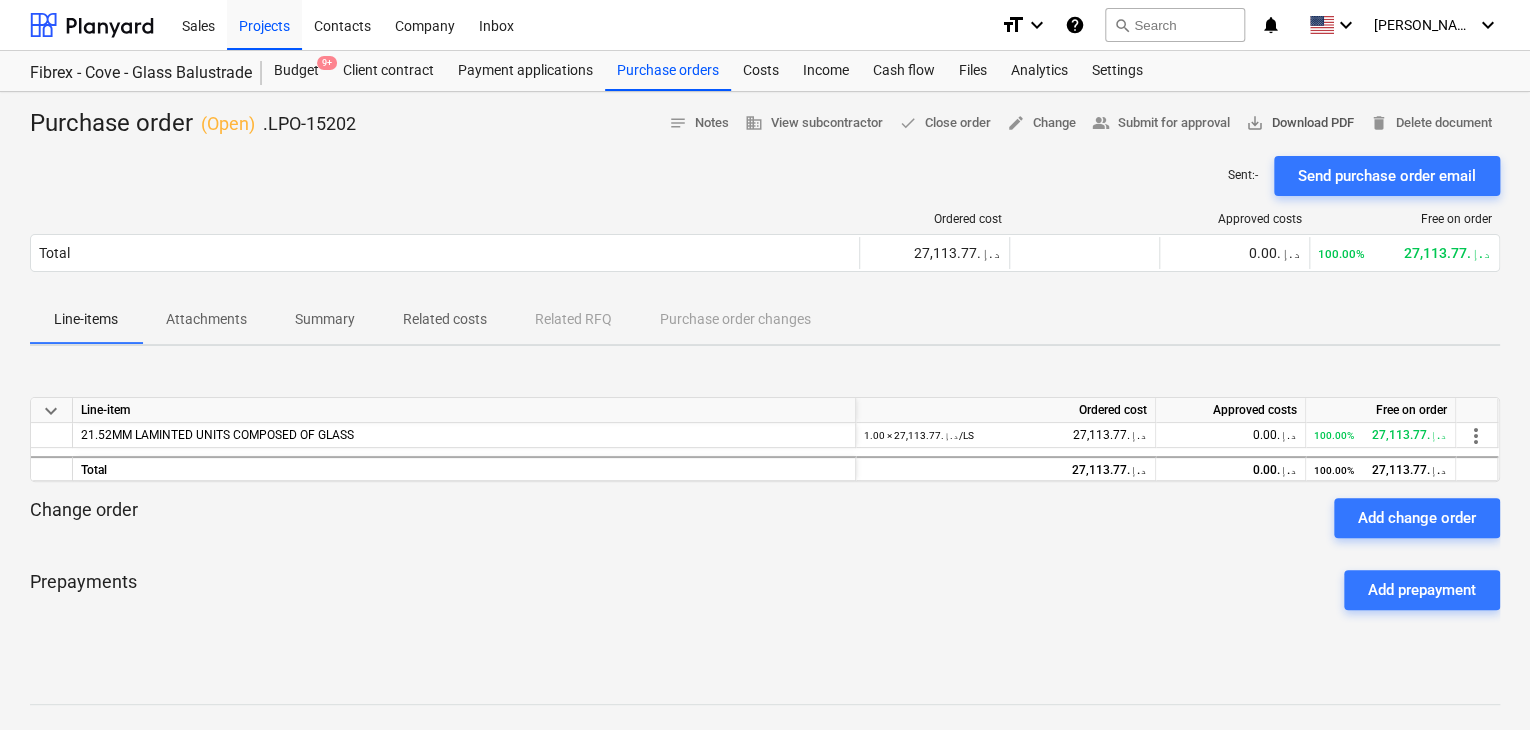 click on "save_alt Download PDF" at bounding box center [1300, 123] 